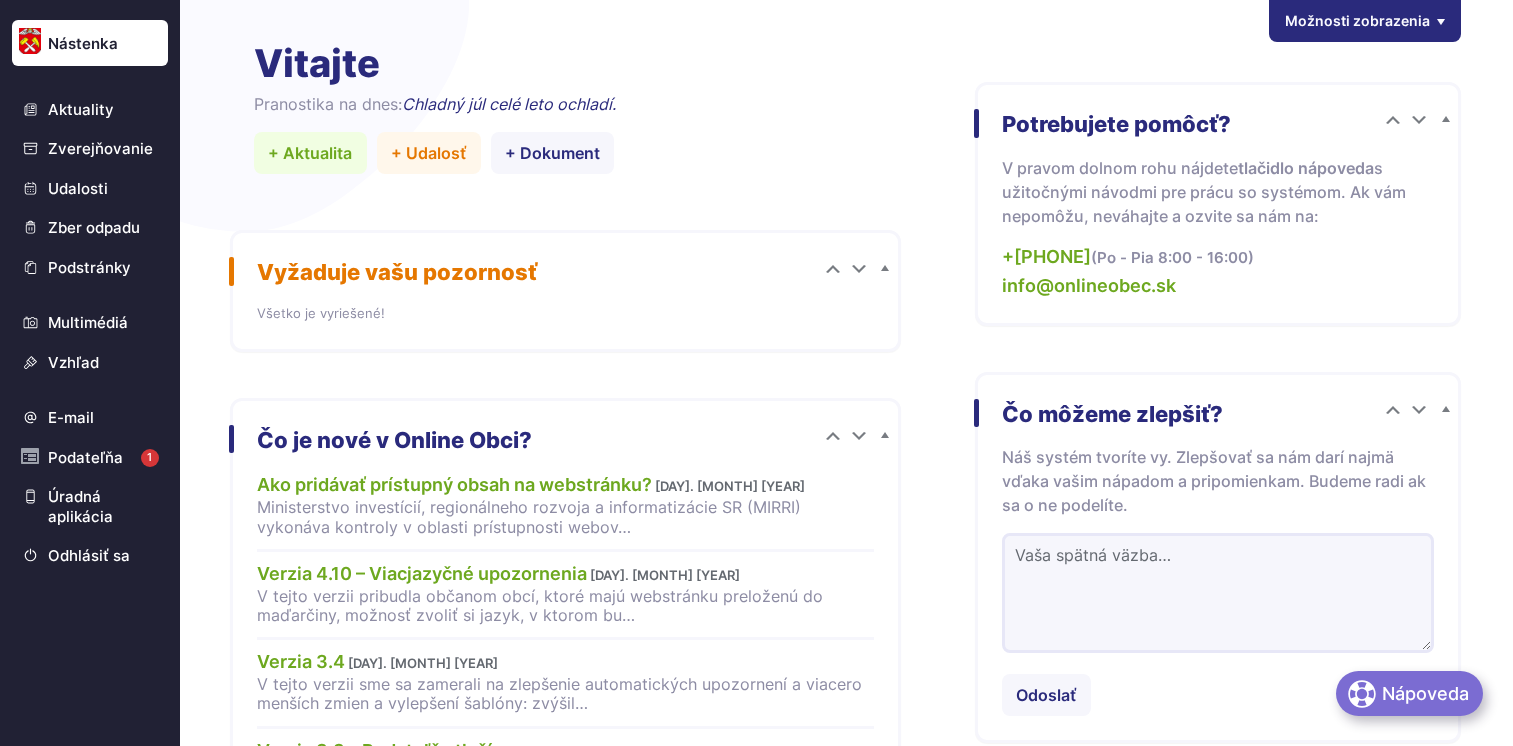 scroll, scrollTop: 0, scrollLeft: 0, axis: both 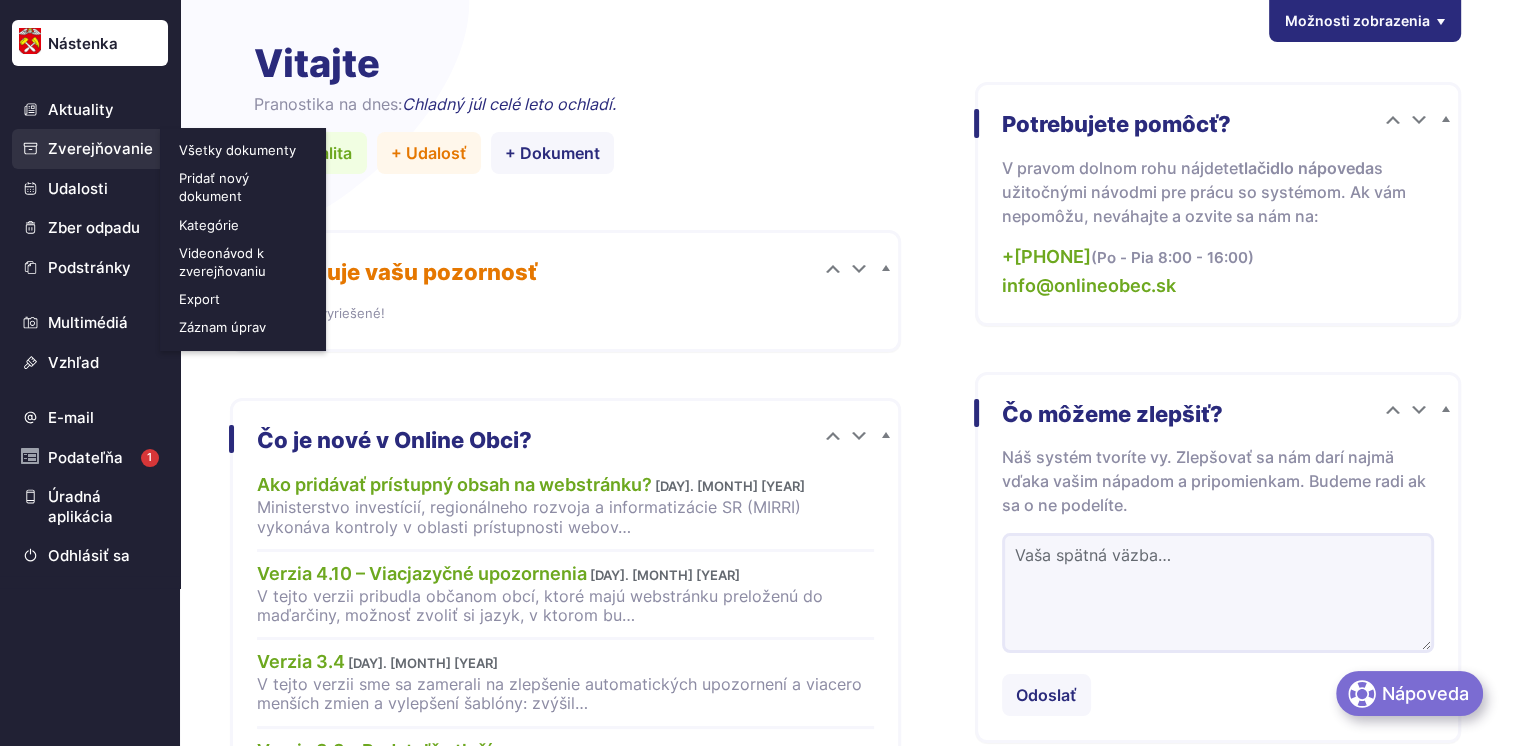 click on "Zverejňovanie" at bounding box center [90, 149] 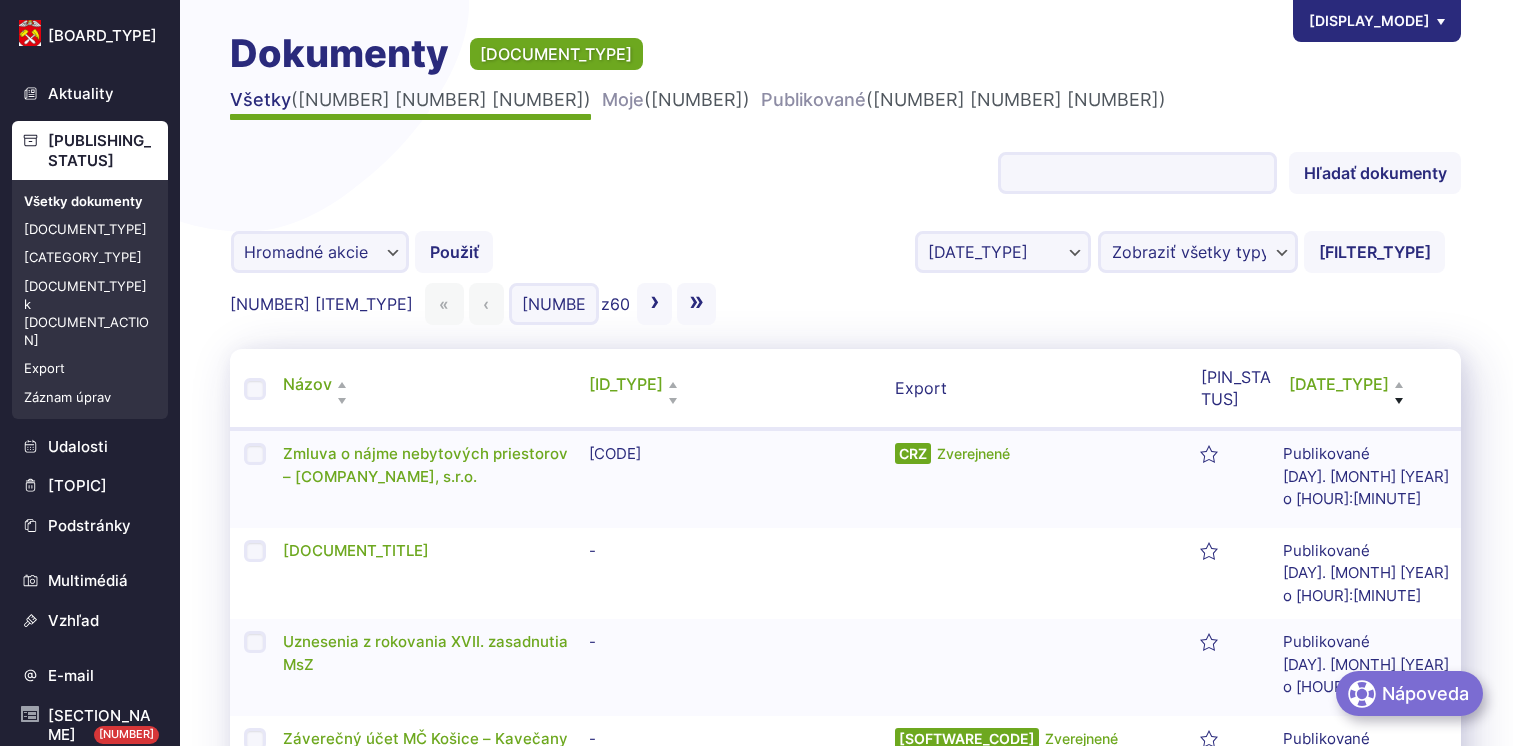 scroll, scrollTop: 0, scrollLeft: 0, axis: both 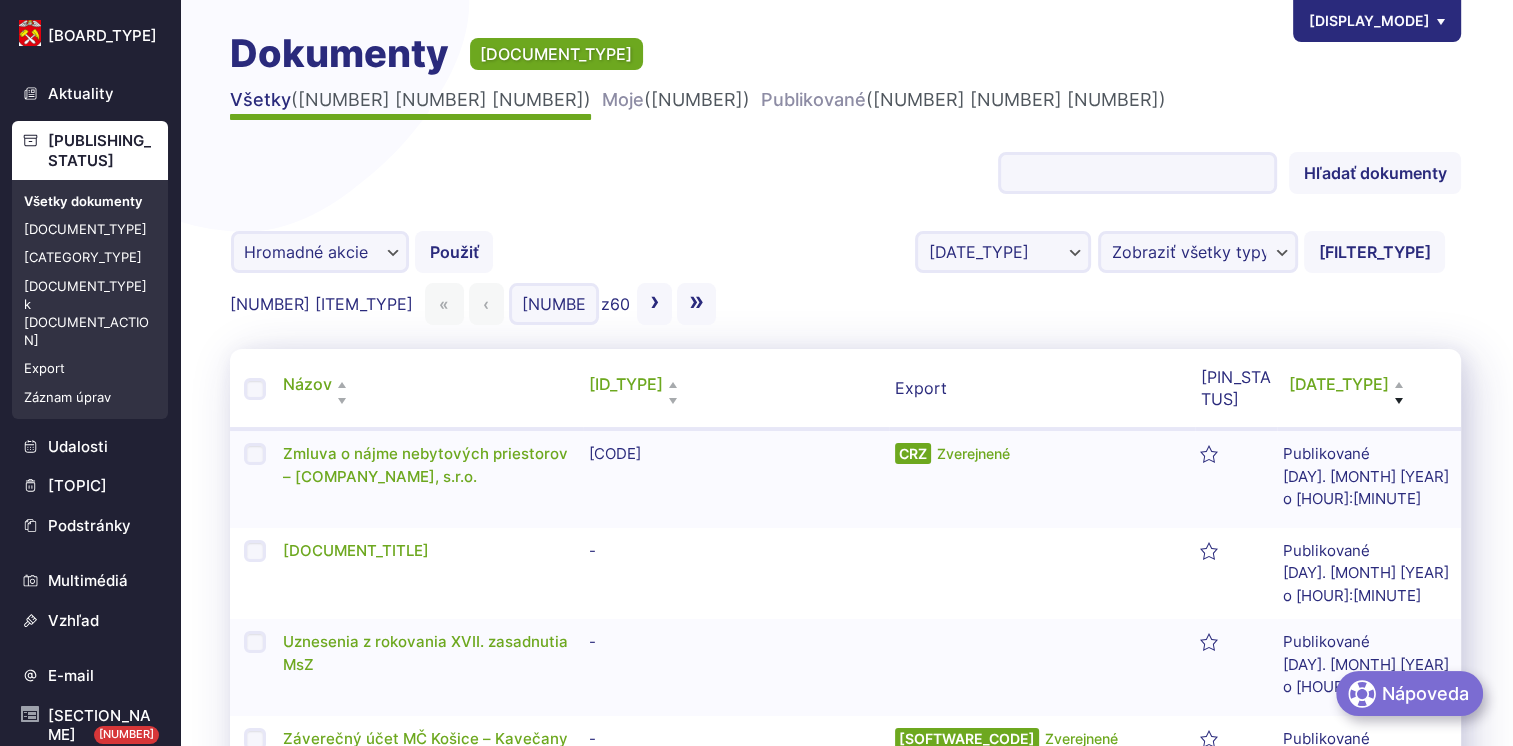click on "[MENU_TYPE] [DISPLAY_ACTION] [USER_ROLE], [USERNAME] [USERNAME] [PROFILE_ACTION] [LOGOUT_ACTION]
[PLUGIN_NAME] [PLUGIN_NAME]
[PLUGIN_NAME] [PLUGIN_NAME] [PLUGIN_DESCRIPTION] [PLUGIN_DESCRIPTION] , čo výrazne vylepší vaše SEO.
[COLUMN_NAME]
[ID_TYPE]
[CATEGORY_TYPE]
[PUBLISHING_STATUS]
[AUTHOR_TYPE]
[EXPORT_TYPE]
[PIN_STATUS]
[DATE_TYPE]
[PAGINATION_TYPE]
[ITEMS_PER_PAGE_LABEL]:
[NUMBER]
[DISPLAY_MODE_ACTION]
[DISPLAY_MODE_COMPACT]
[DISPLAY_MODE_EXPANDED]
[USE_BUTTON]" at bounding box center (846, 1384) 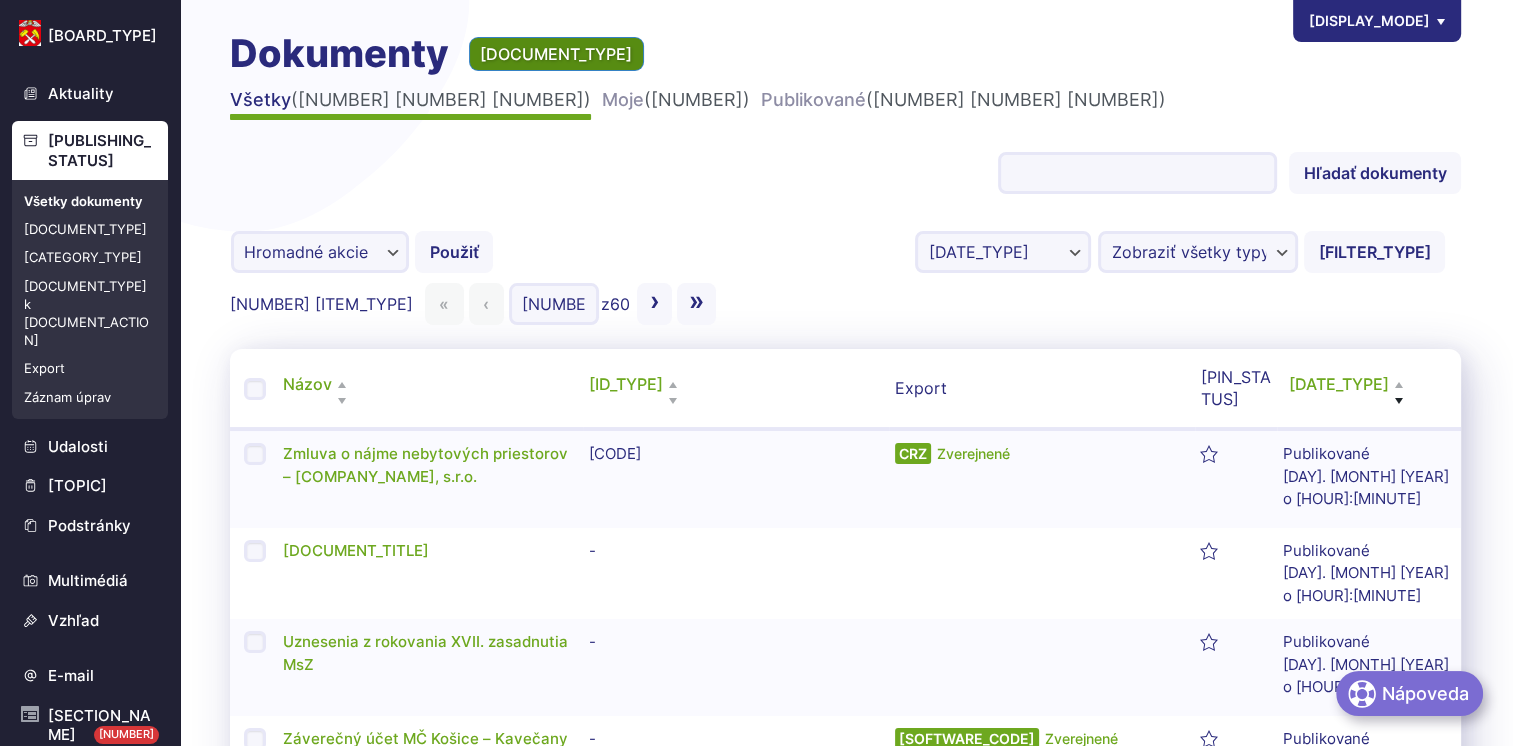 click on "[DOCUMENT_TYPE]" at bounding box center (556, 54) 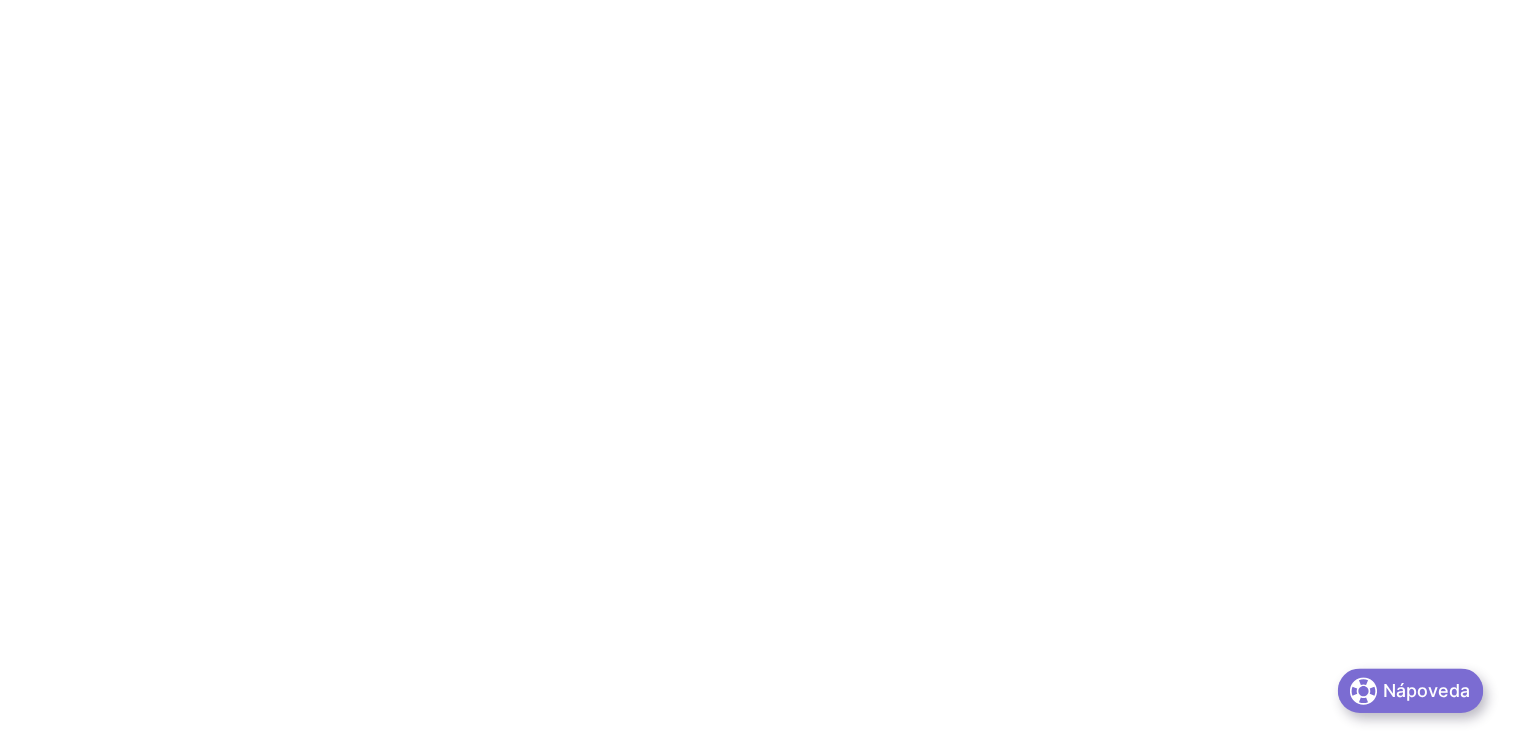 scroll, scrollTop: 0, scrollLeft: 0, axis: both 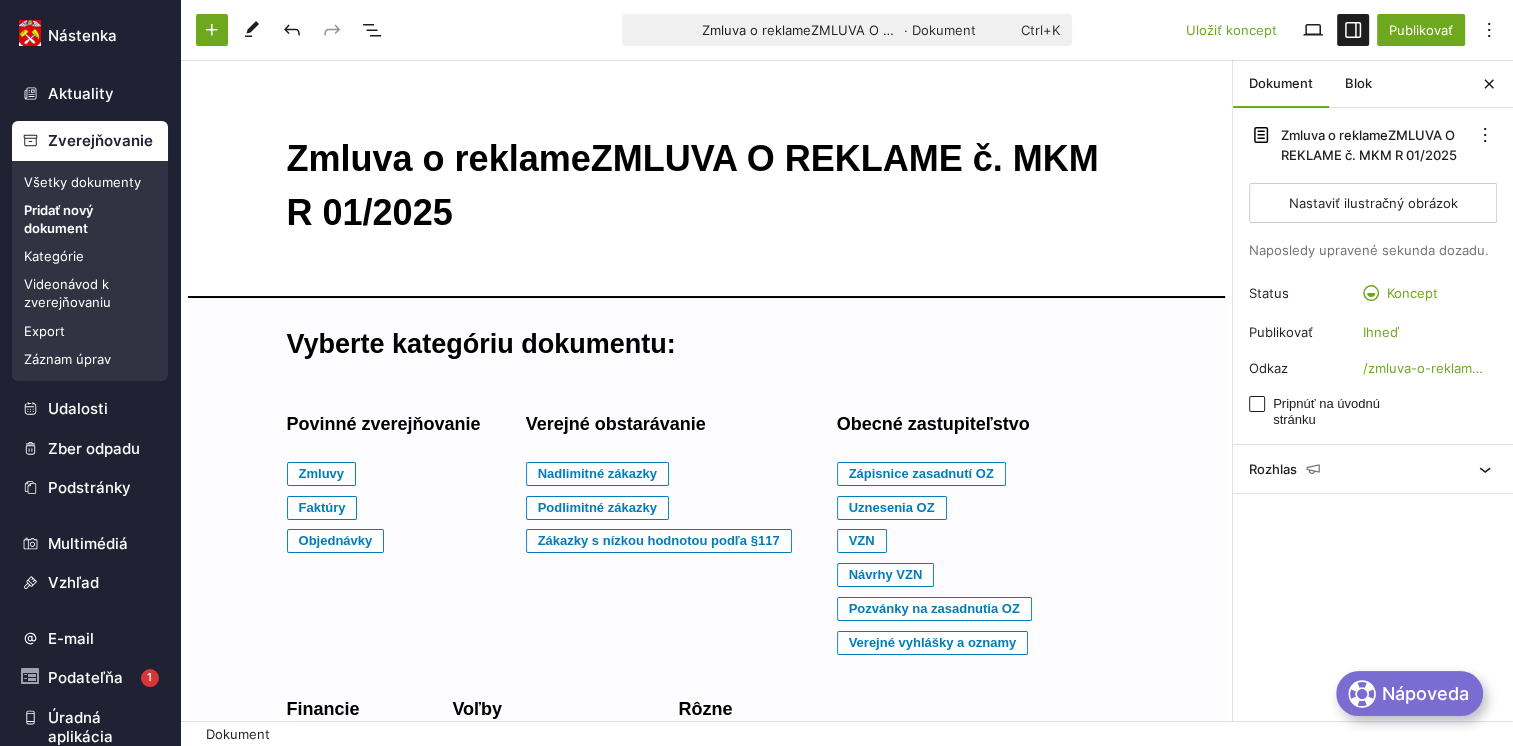 click on "Zmluva o reklameZMLUVA O REKLAME č. MKM R 01/2025" at bounding box center [707, 186] 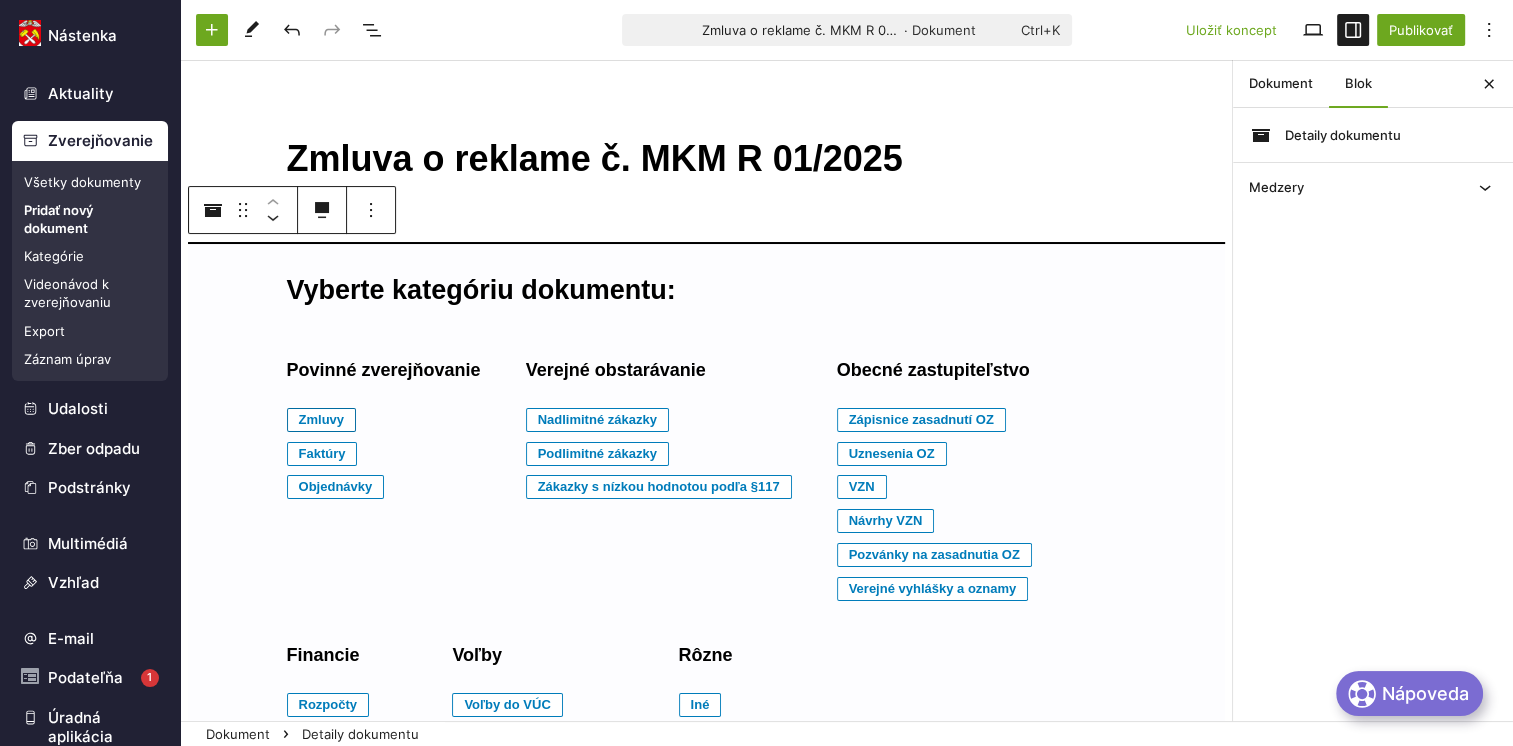 click on "Zmluvy" at bounding box center (322, 420) 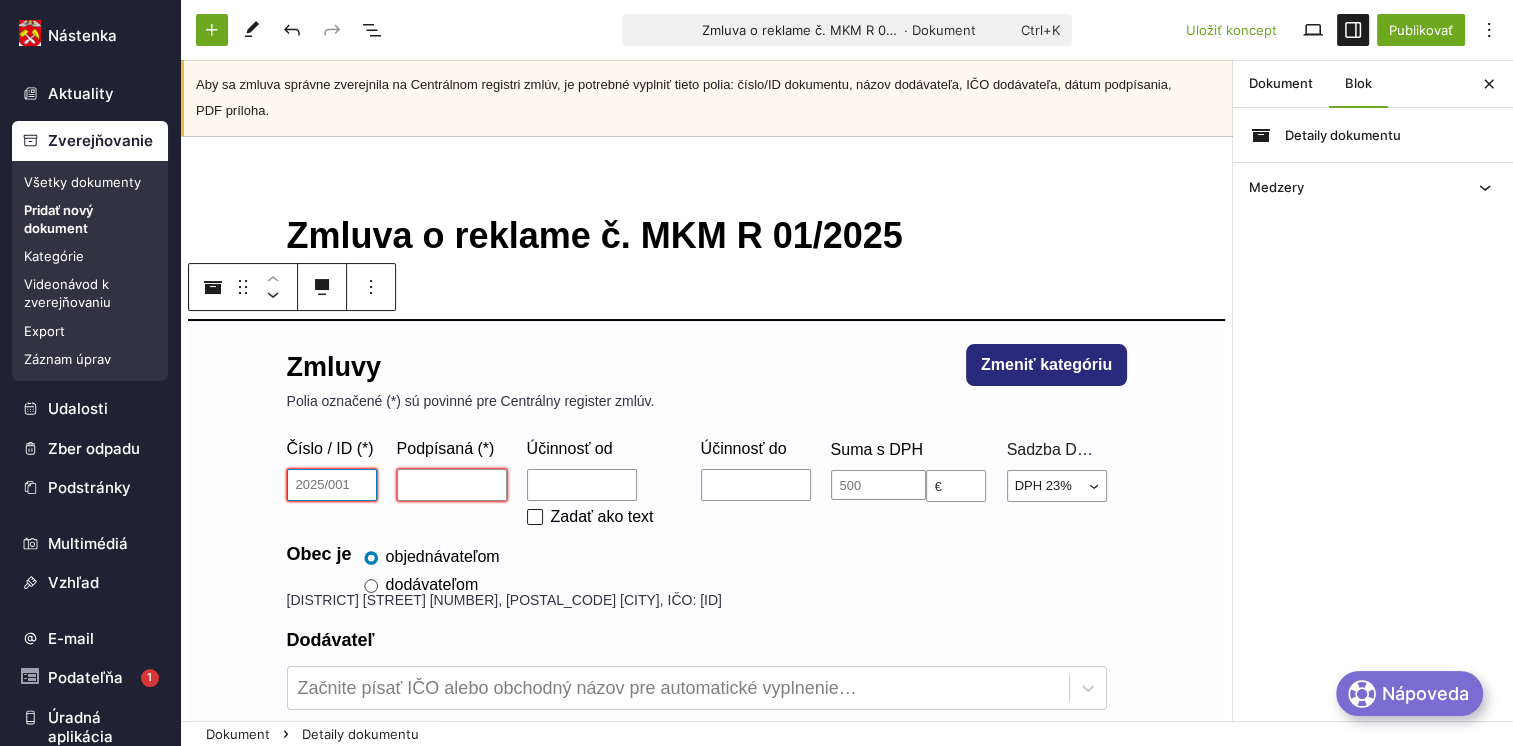 click on "Číslo / ID (*)" at bounding box center [332, 485] 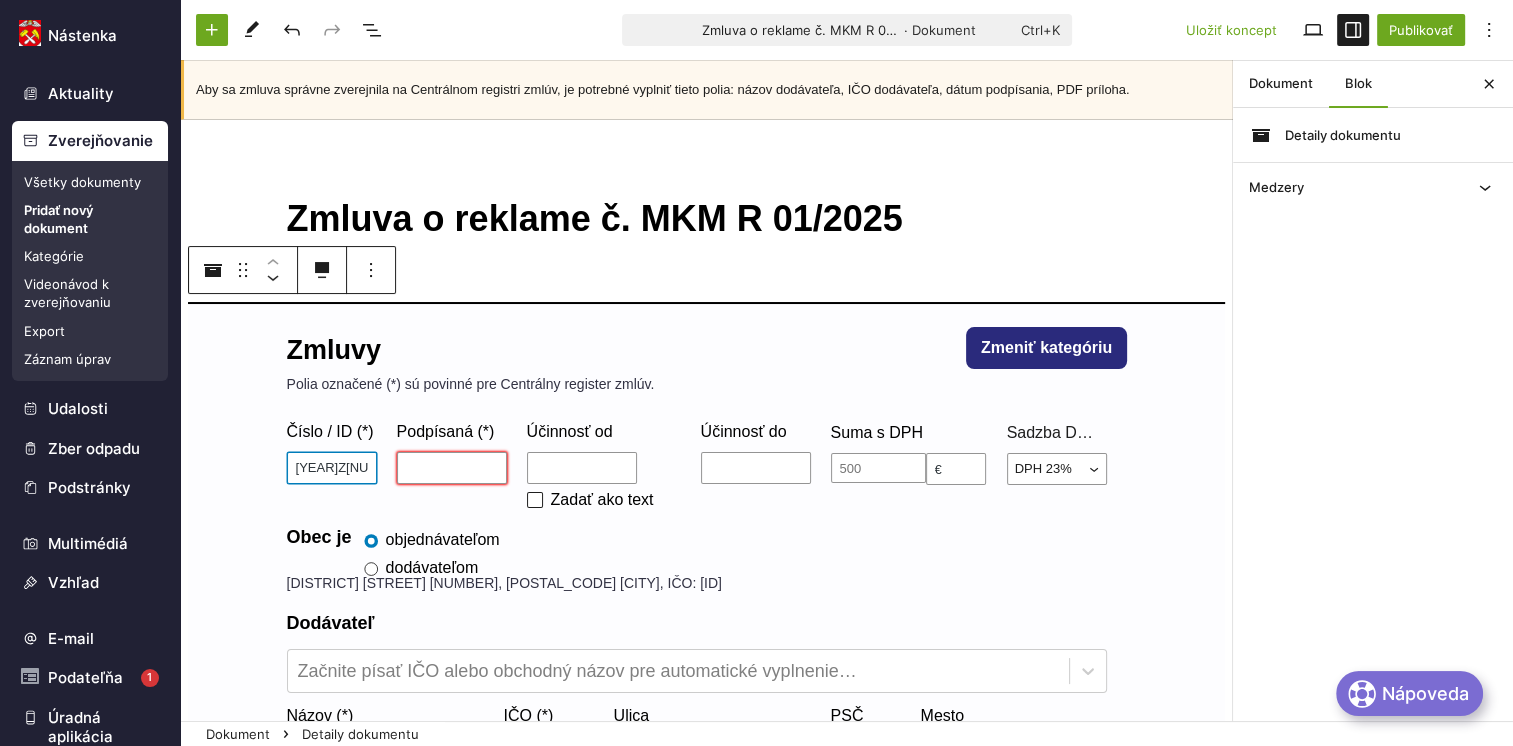 type on "2025Z014" 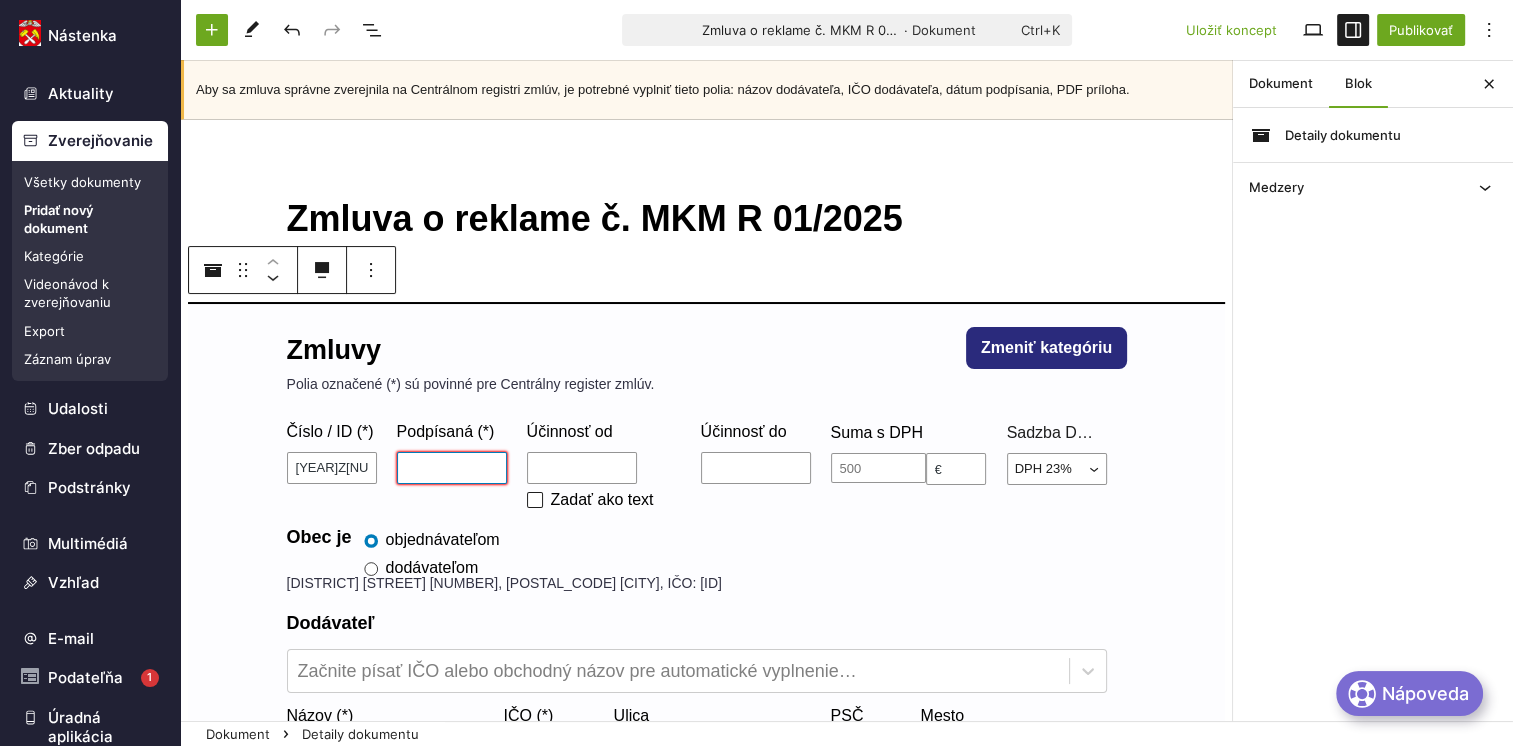 click on "Podpísaná (*)" at bounding box center (452, 468) 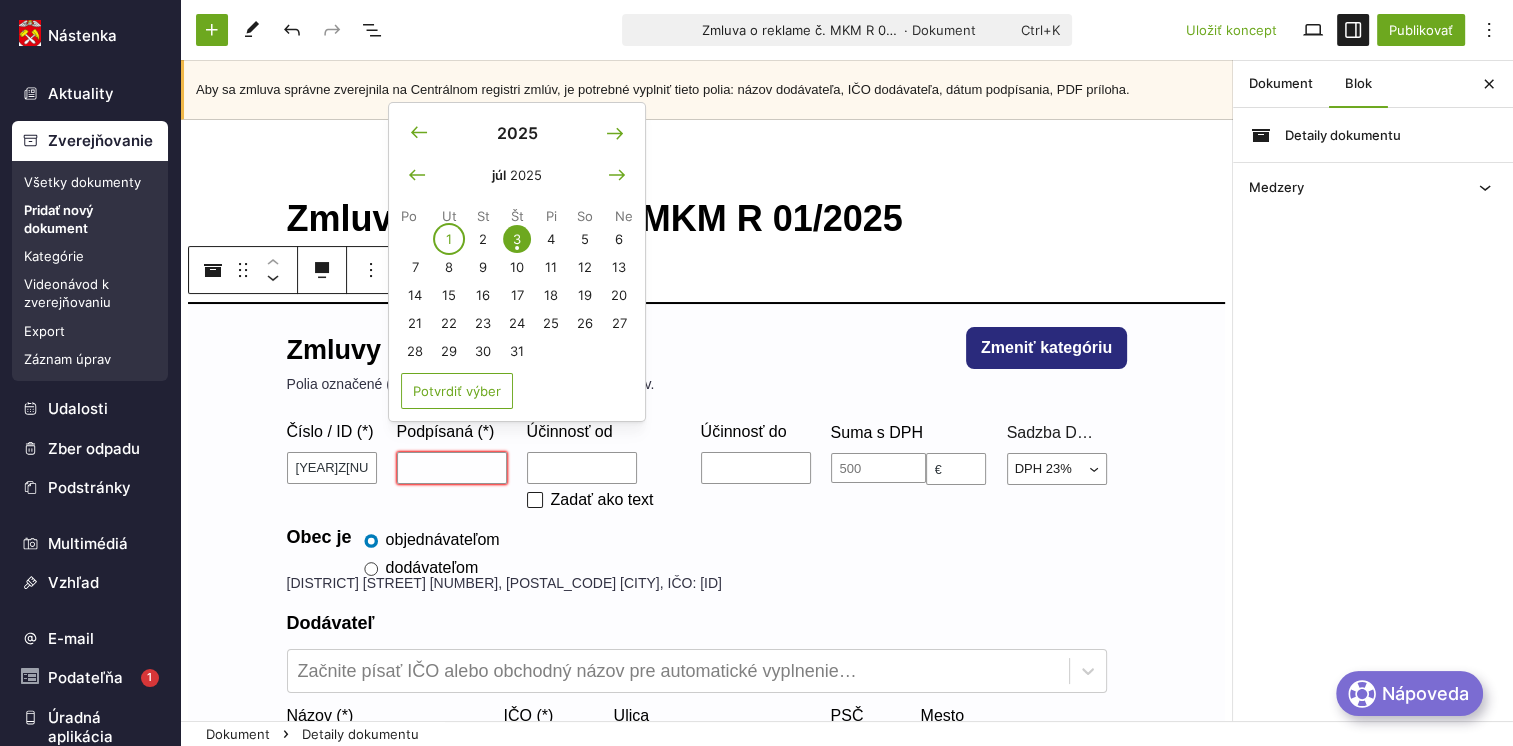 click on "[NUMBER]" at bounding box center (449, 239) 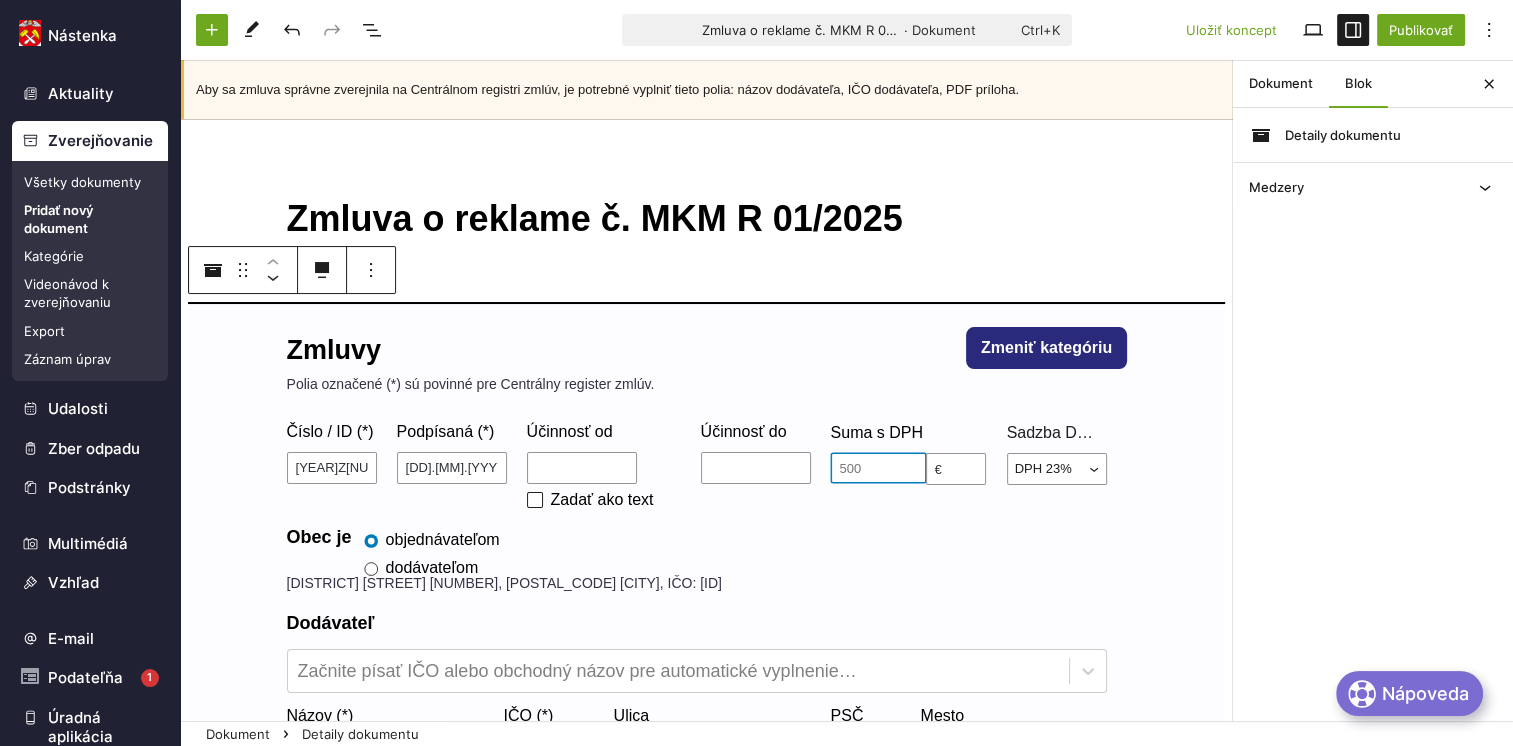 click at bounding box center [878, 468] 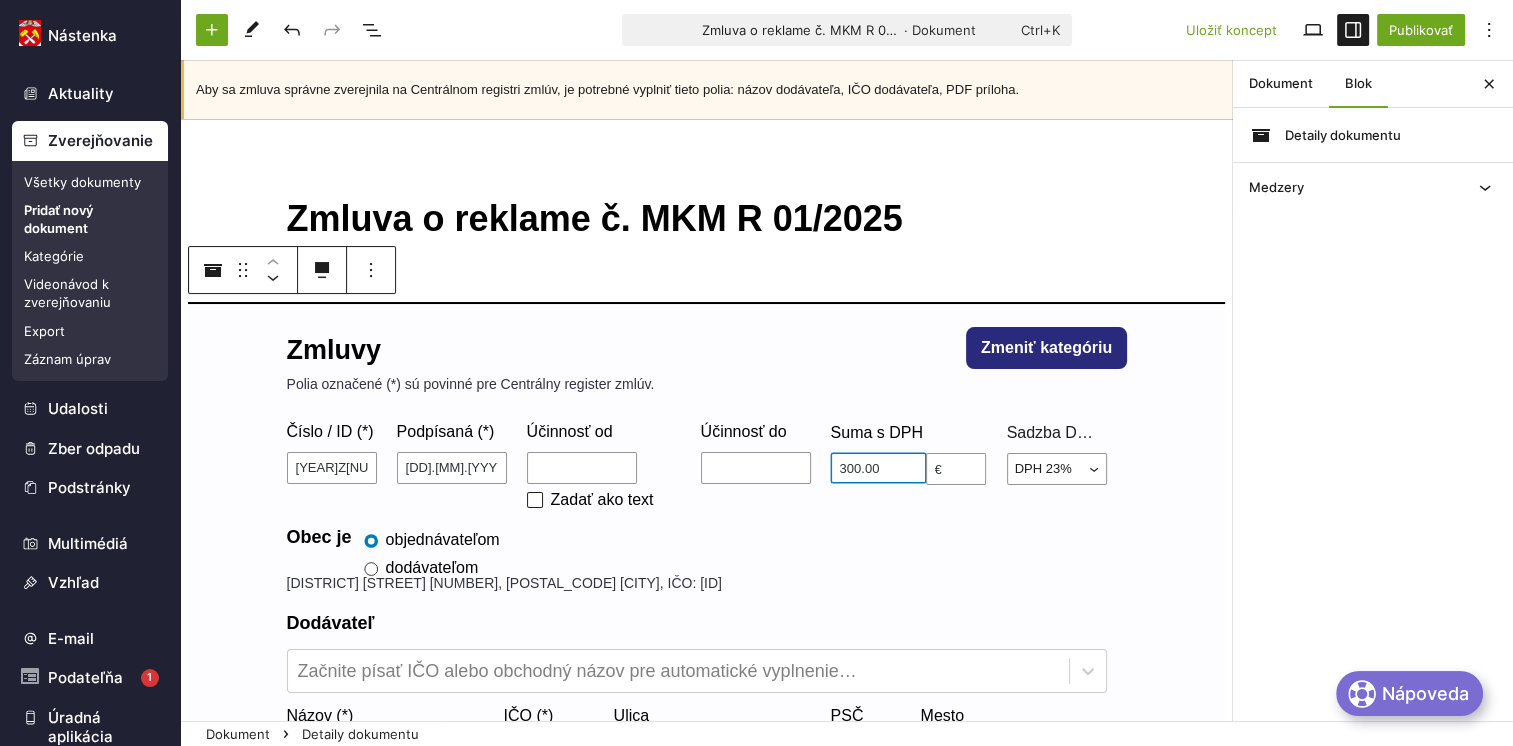 type on "300.00" 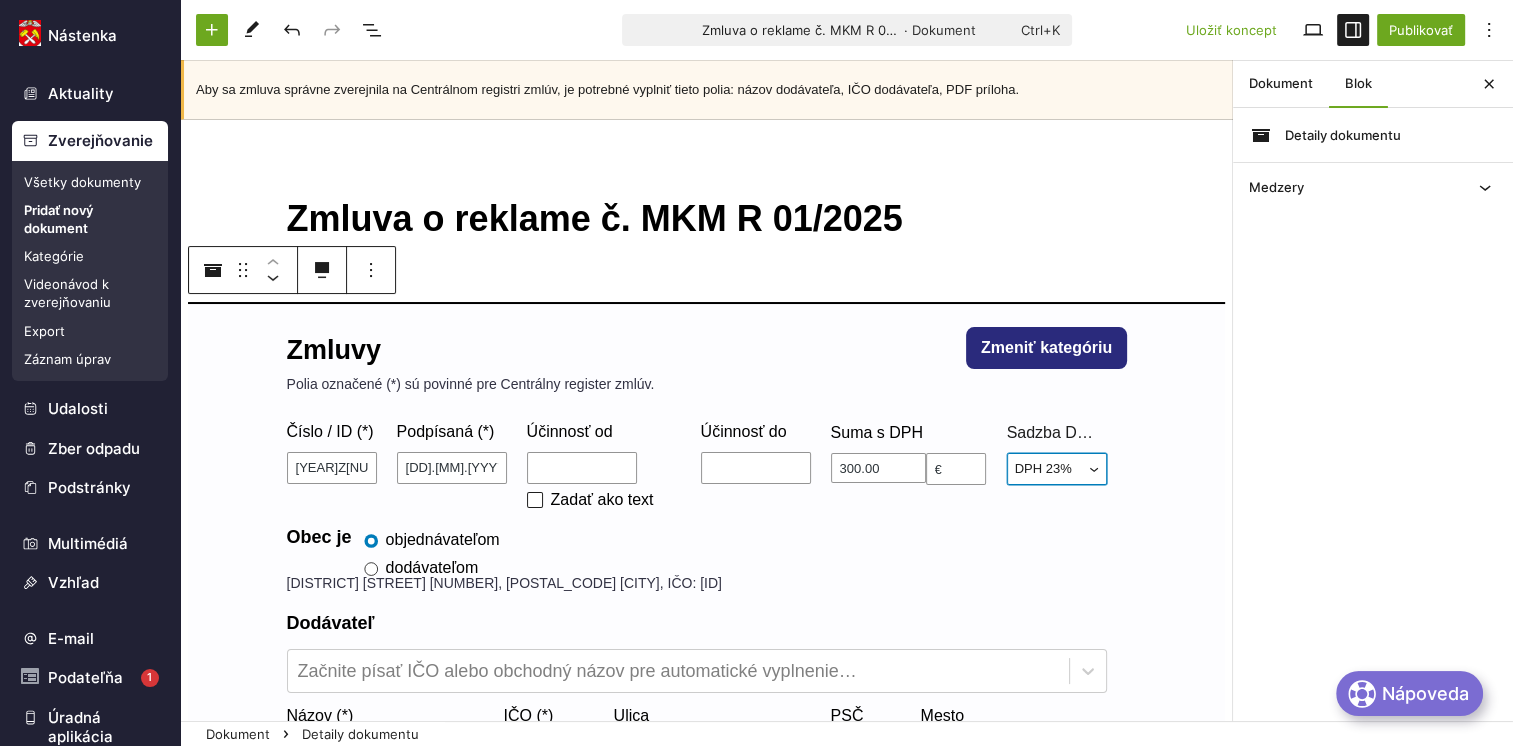 click on "DPH 23% DPH 19% DPH 5% Neplatca DPH 20% DPH 10%" at bounding box center [1057, 469] 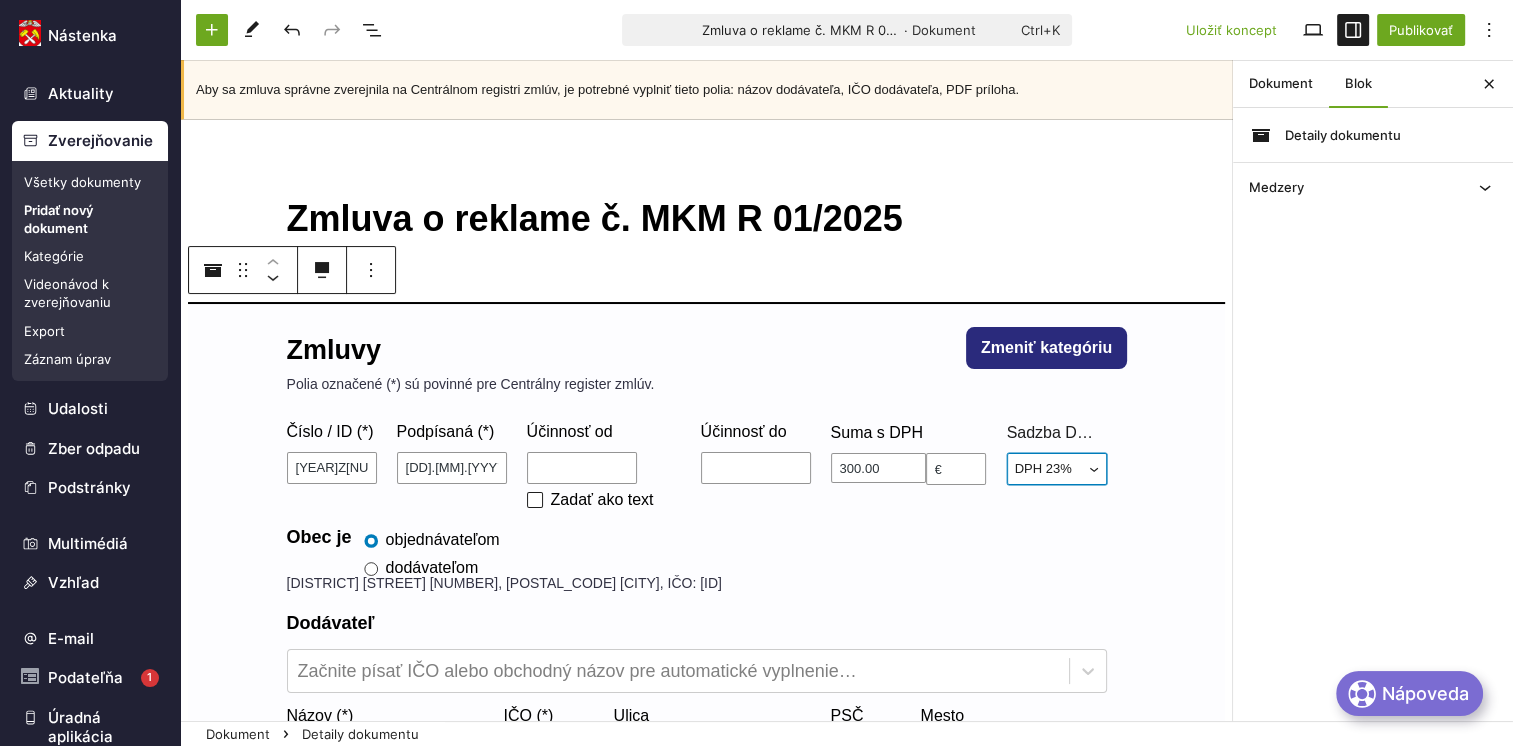 select on "0" 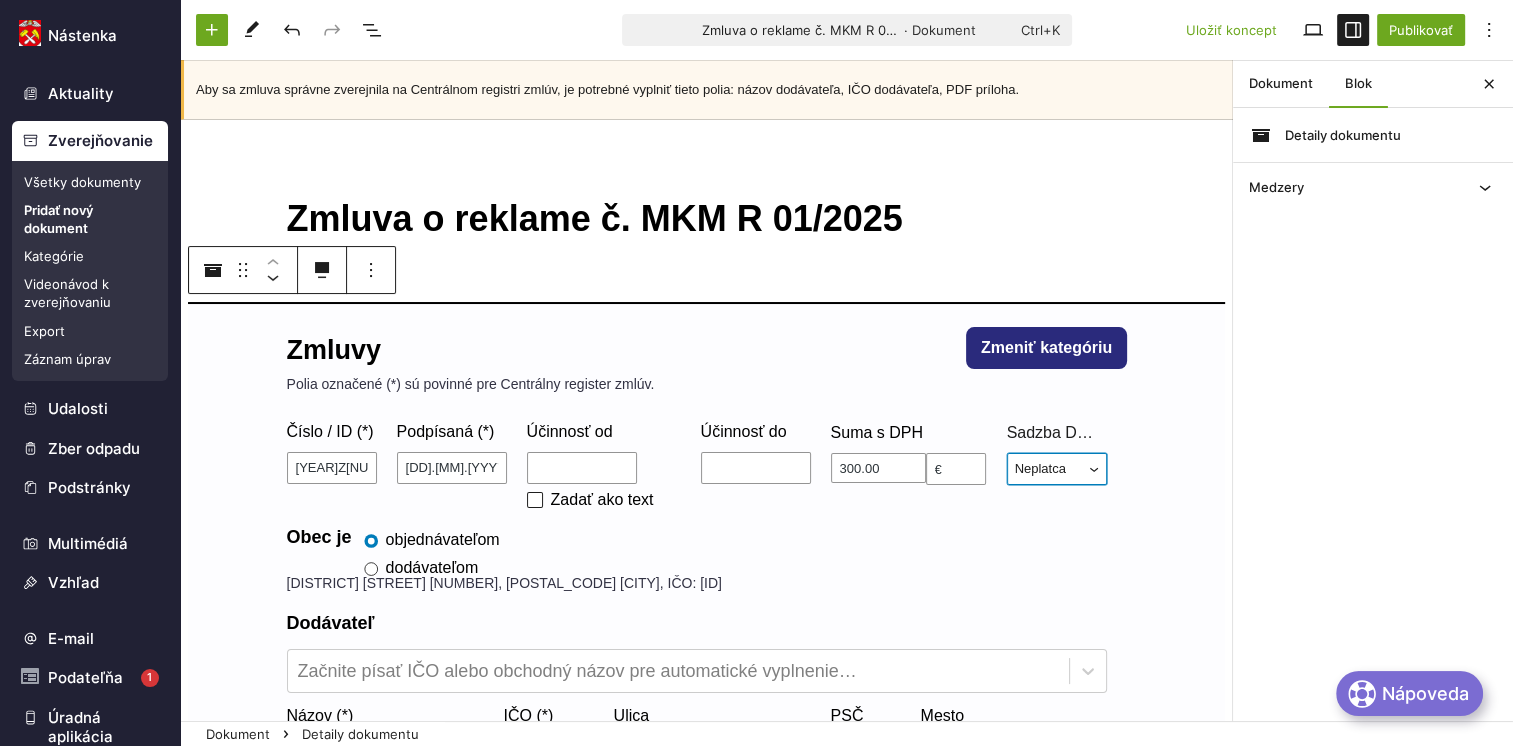 click on "DPH 23% DPH 19% DPH 5% Neplatca DPH 20% DPH 10%" at bounding box center [1057, 469] 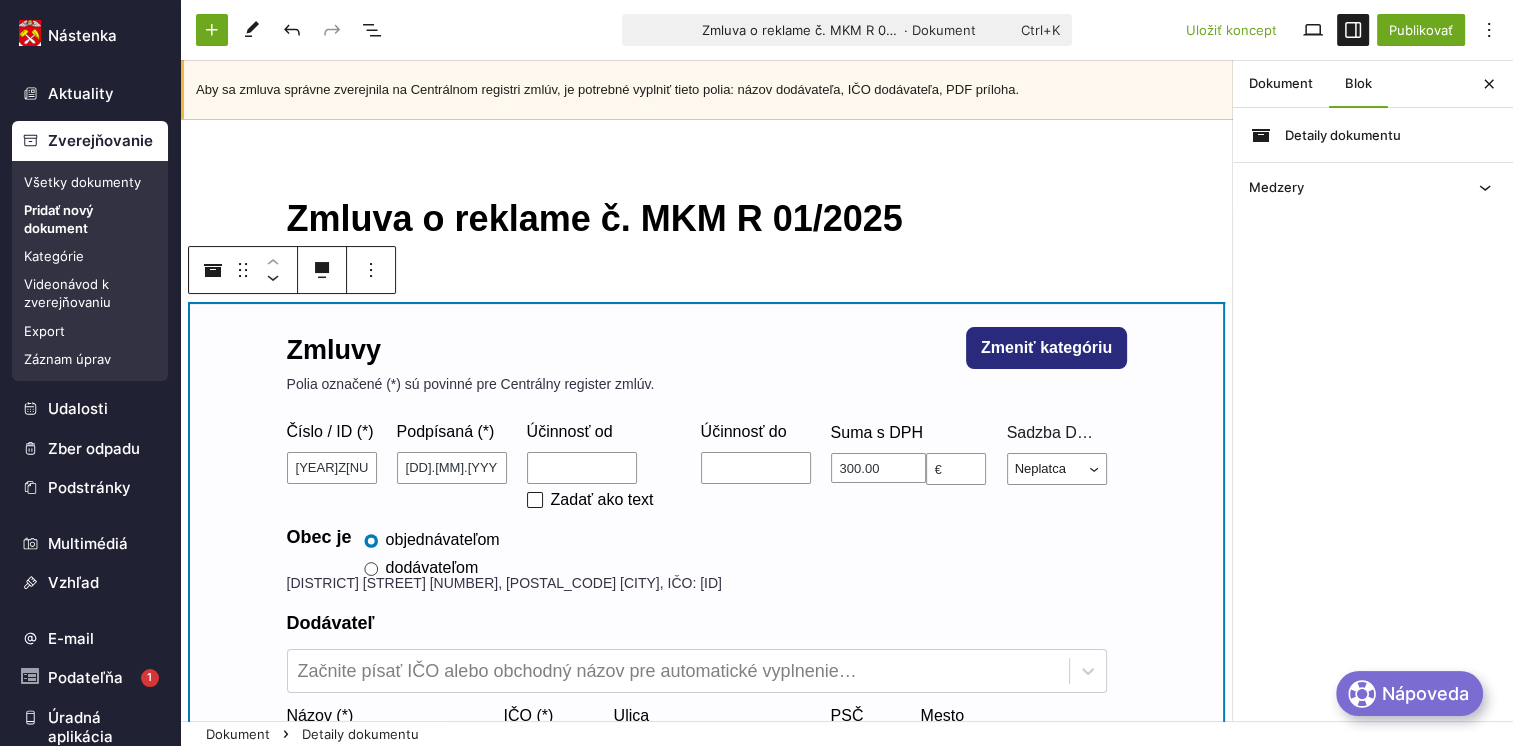 click on "dodávateľom" at bounding box center [443, 568] 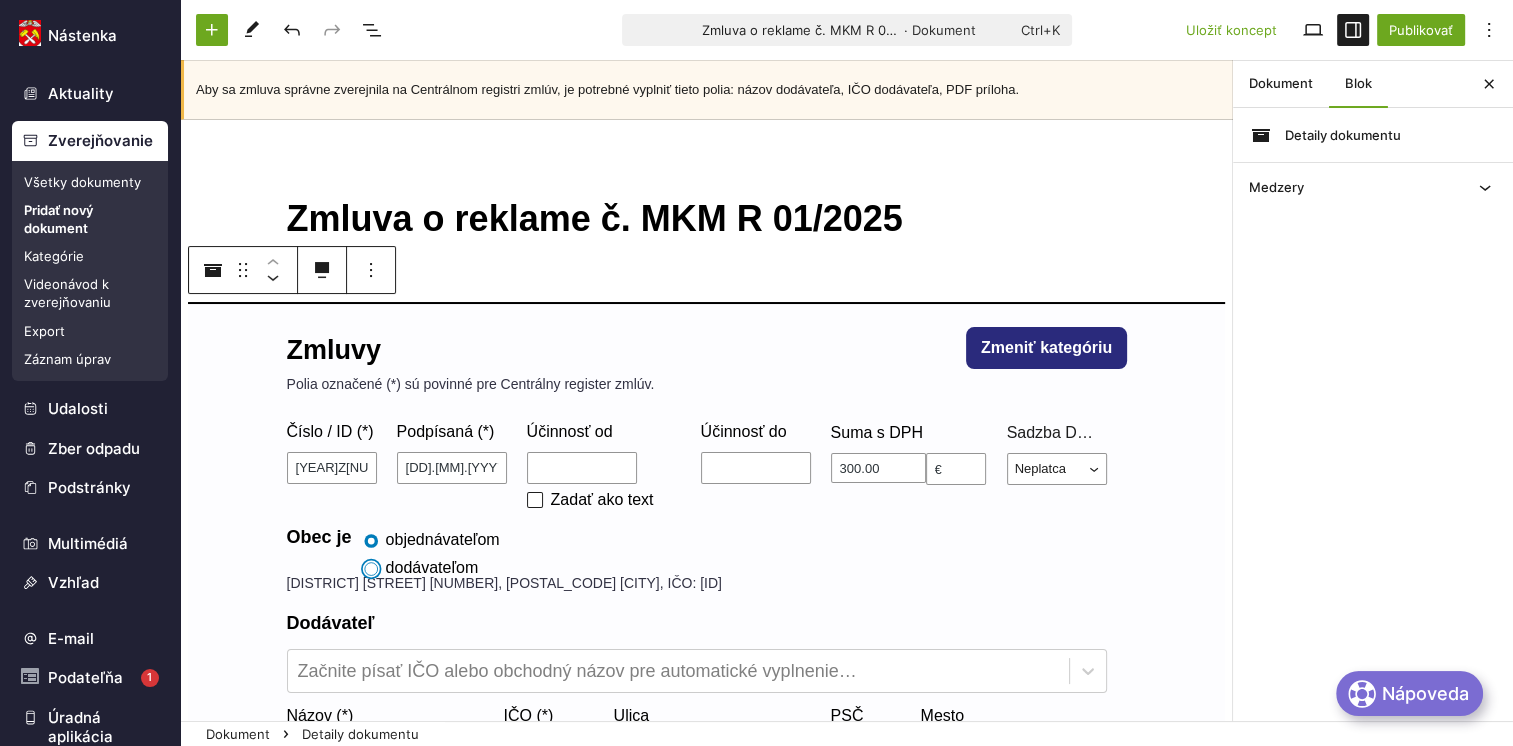 click on "dodávateľom" at bounding box center [371, 569] 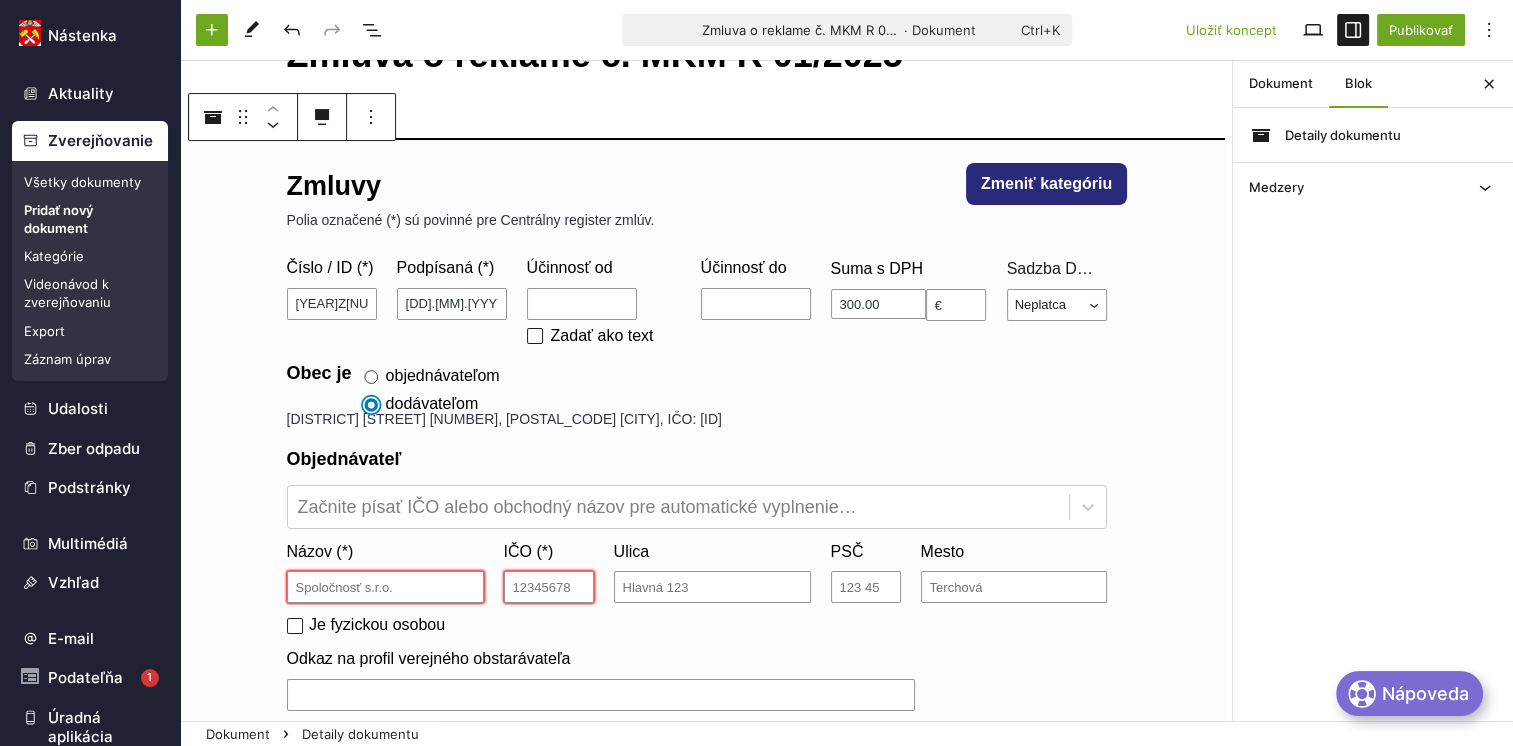scroll, scrollTop: 200, scrollLeft: 0, axis: vertical 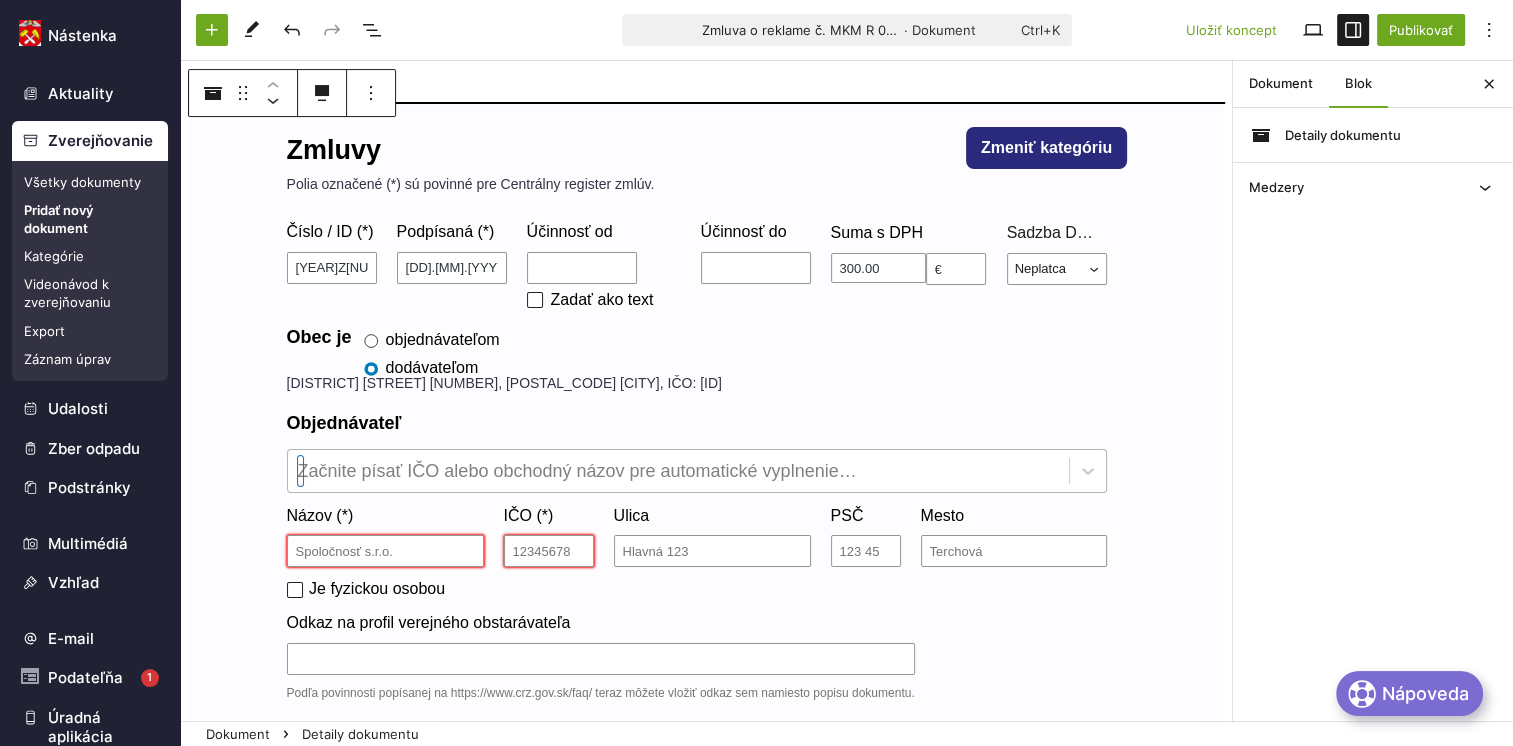 click at bounding box center [678, 471] 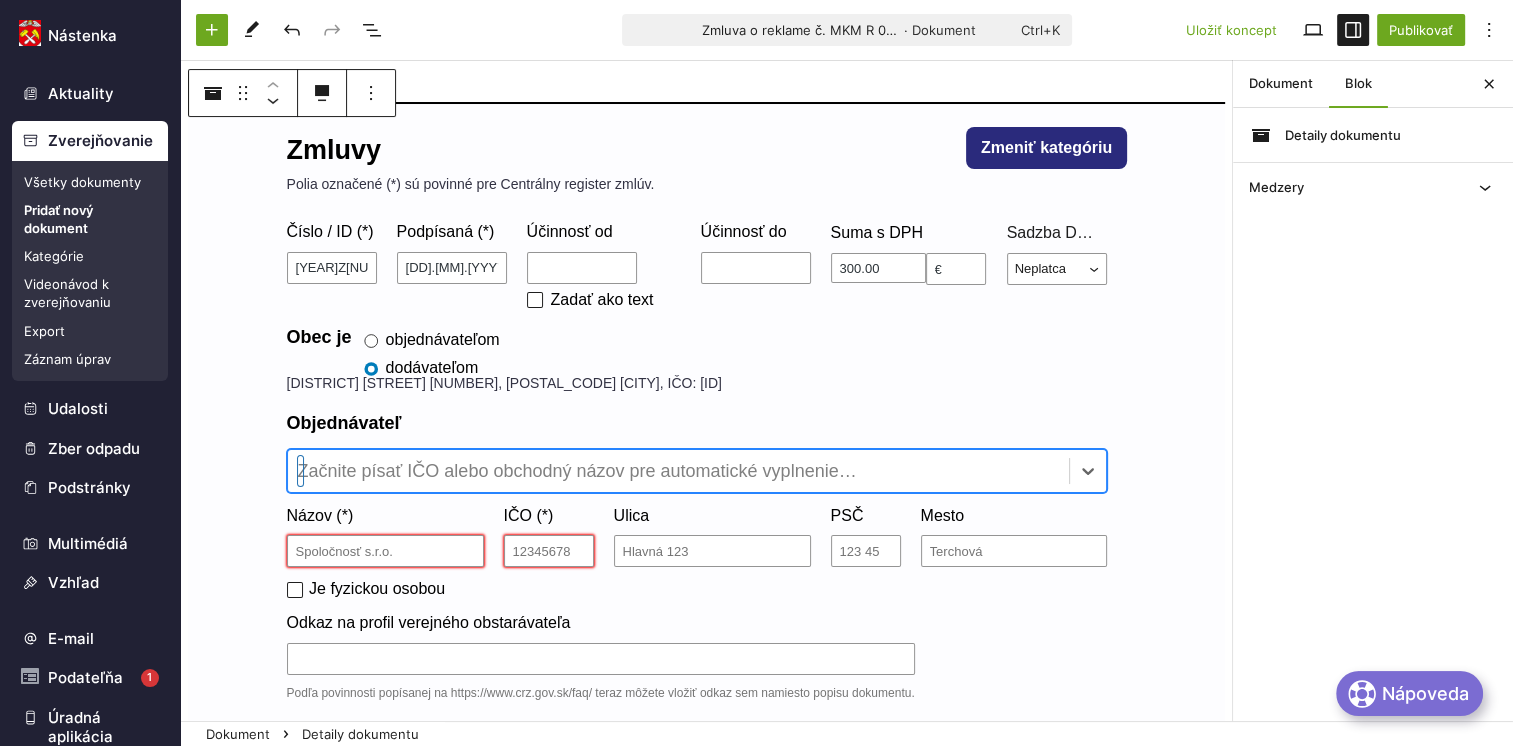 paste on "45 584 168" 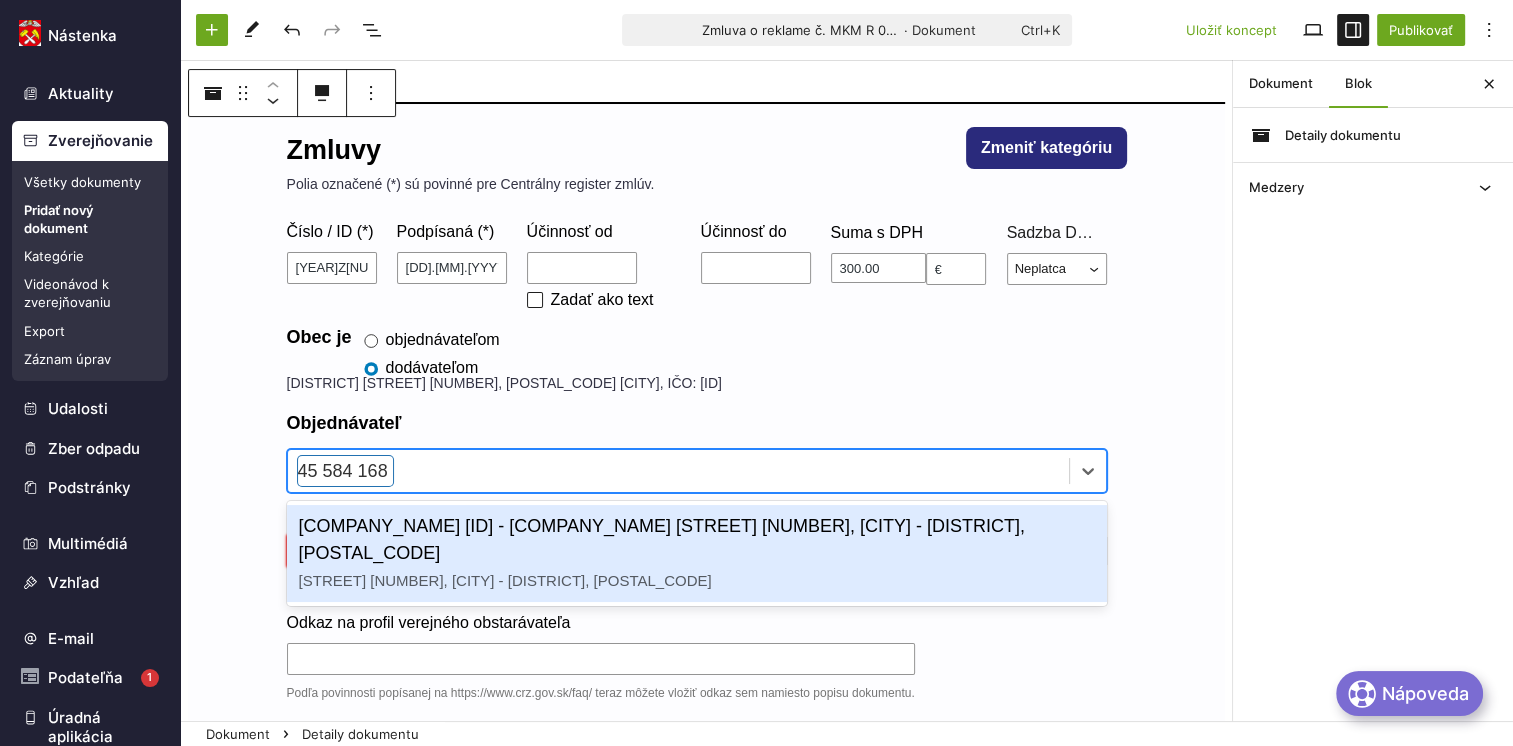 click on "45584168 - CORTEC s.r.o. Rožňavská 12, Bratislava - mestská časť Ružinov, 821 04" at bounding box center [697, 553] 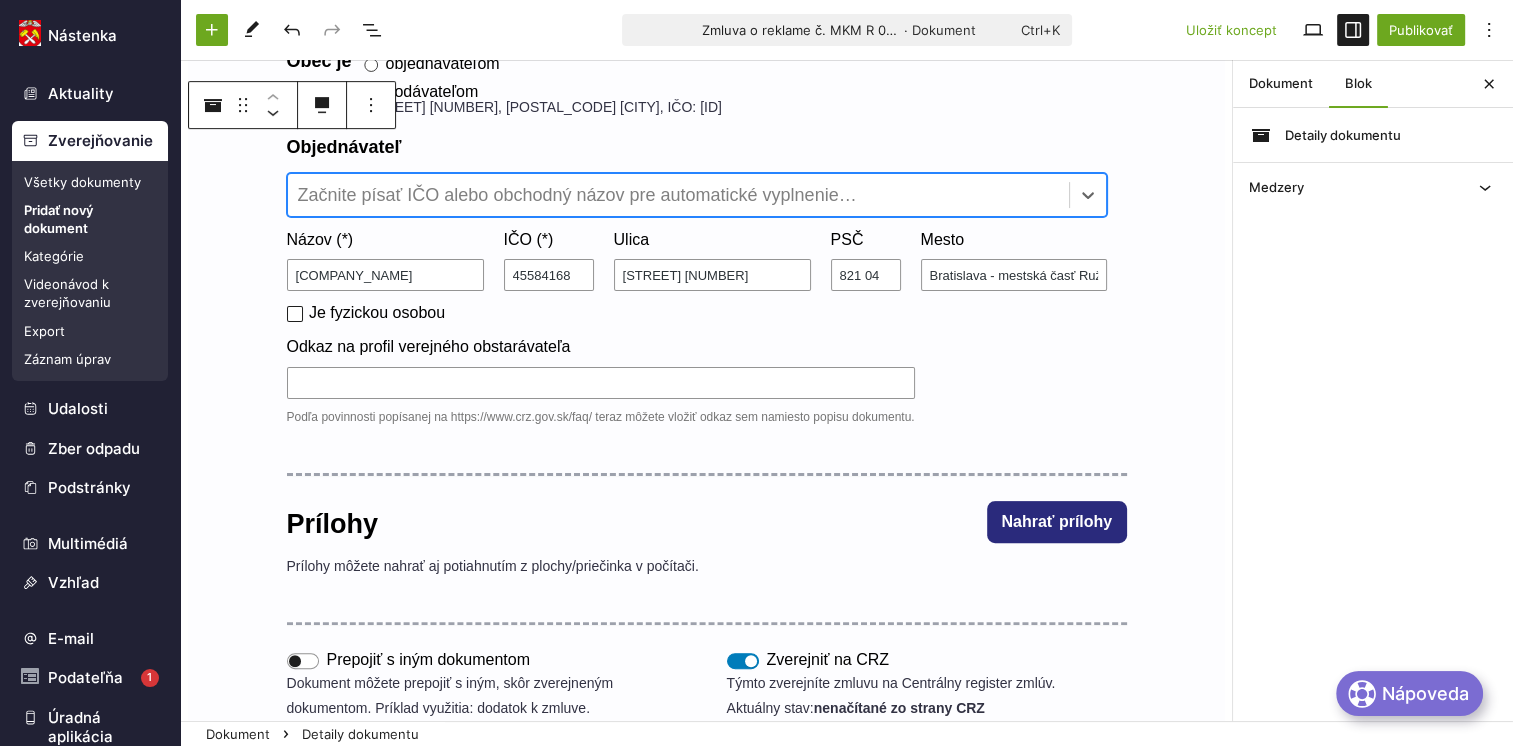 scroll, scrollTop: 500, scrollLeft: 0, axis: vertical 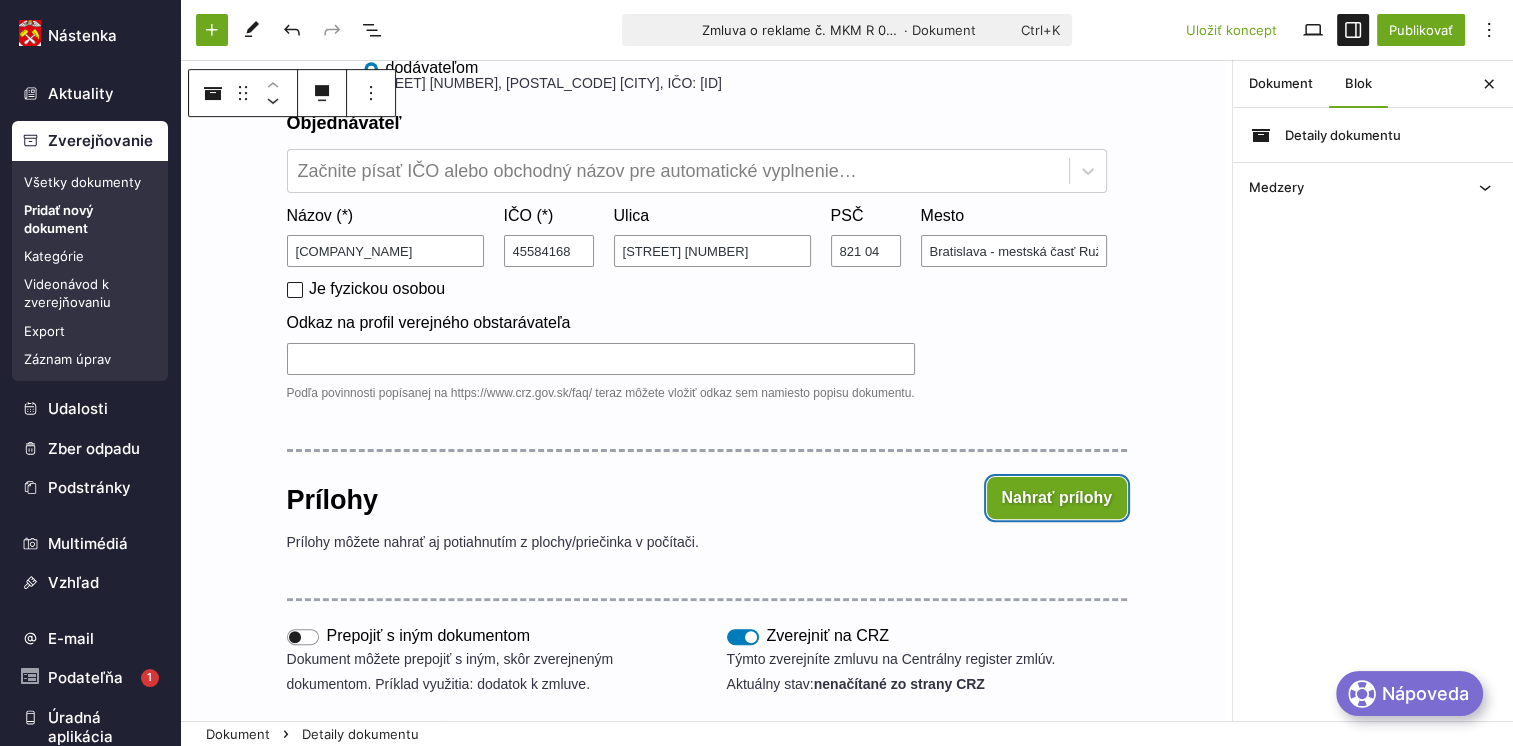 click on "Nahrať prílohy" at bounding box center (1057, 498) 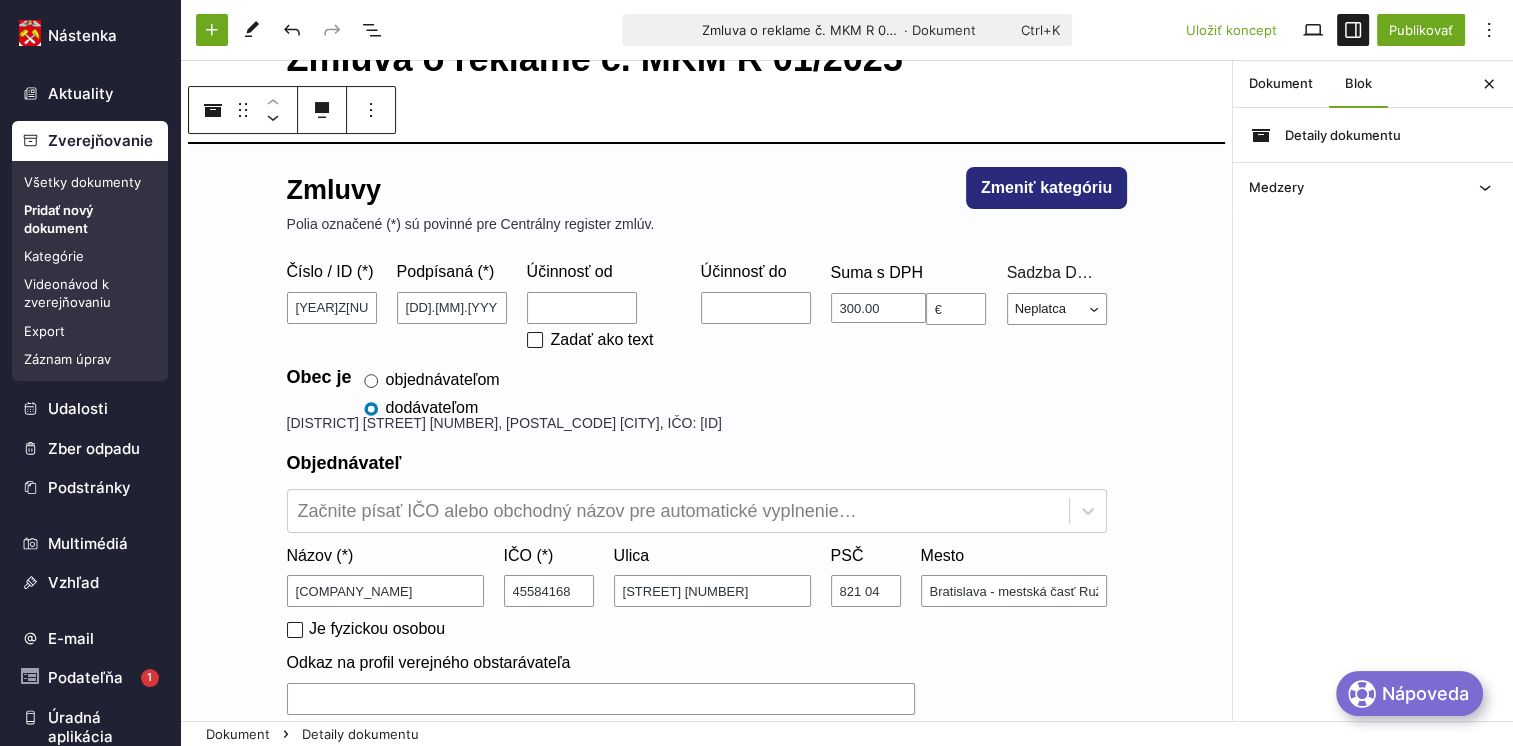 scroll, scrollTop: 0, scrollLeft: 0, axis: both 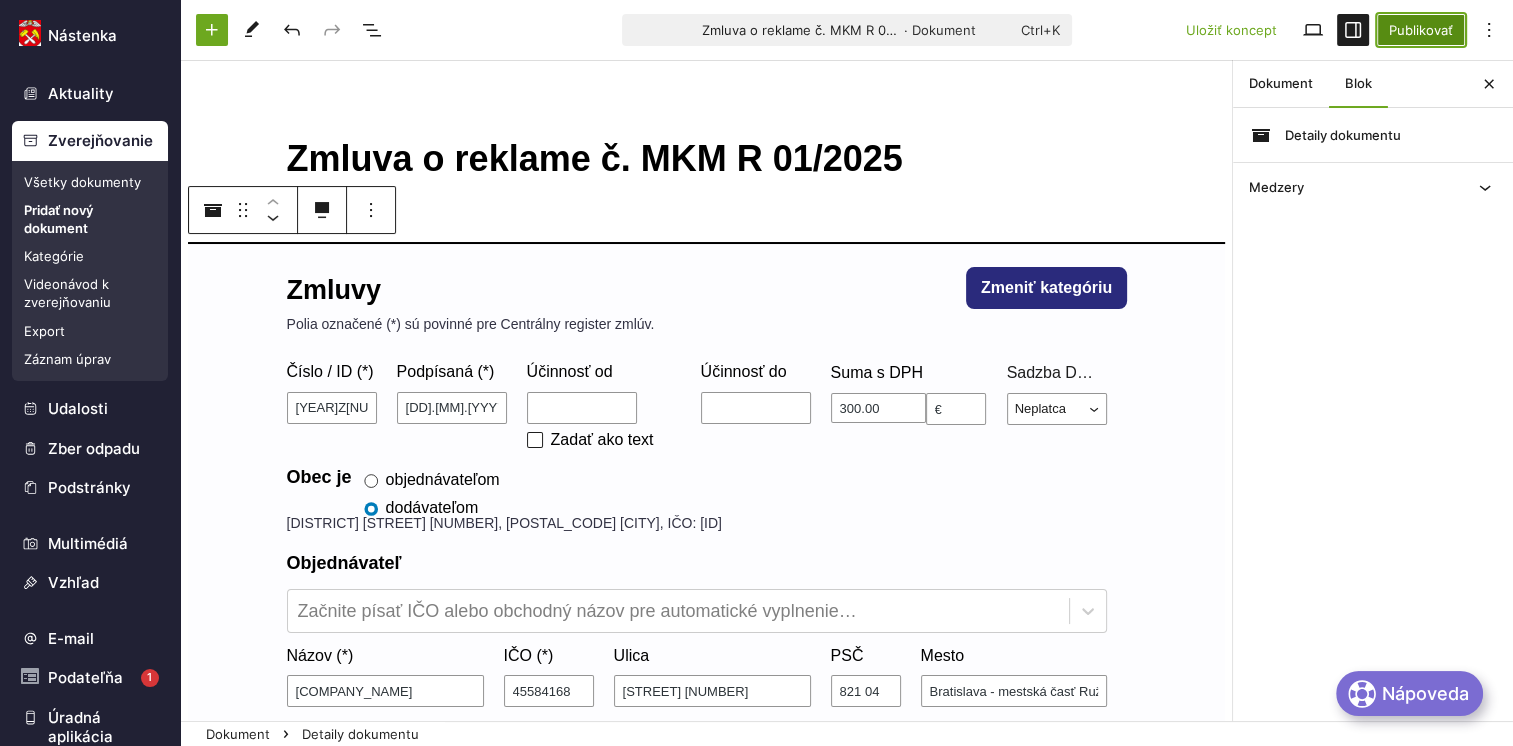 click on "Publikovať" at bounding box center [1421, 30] 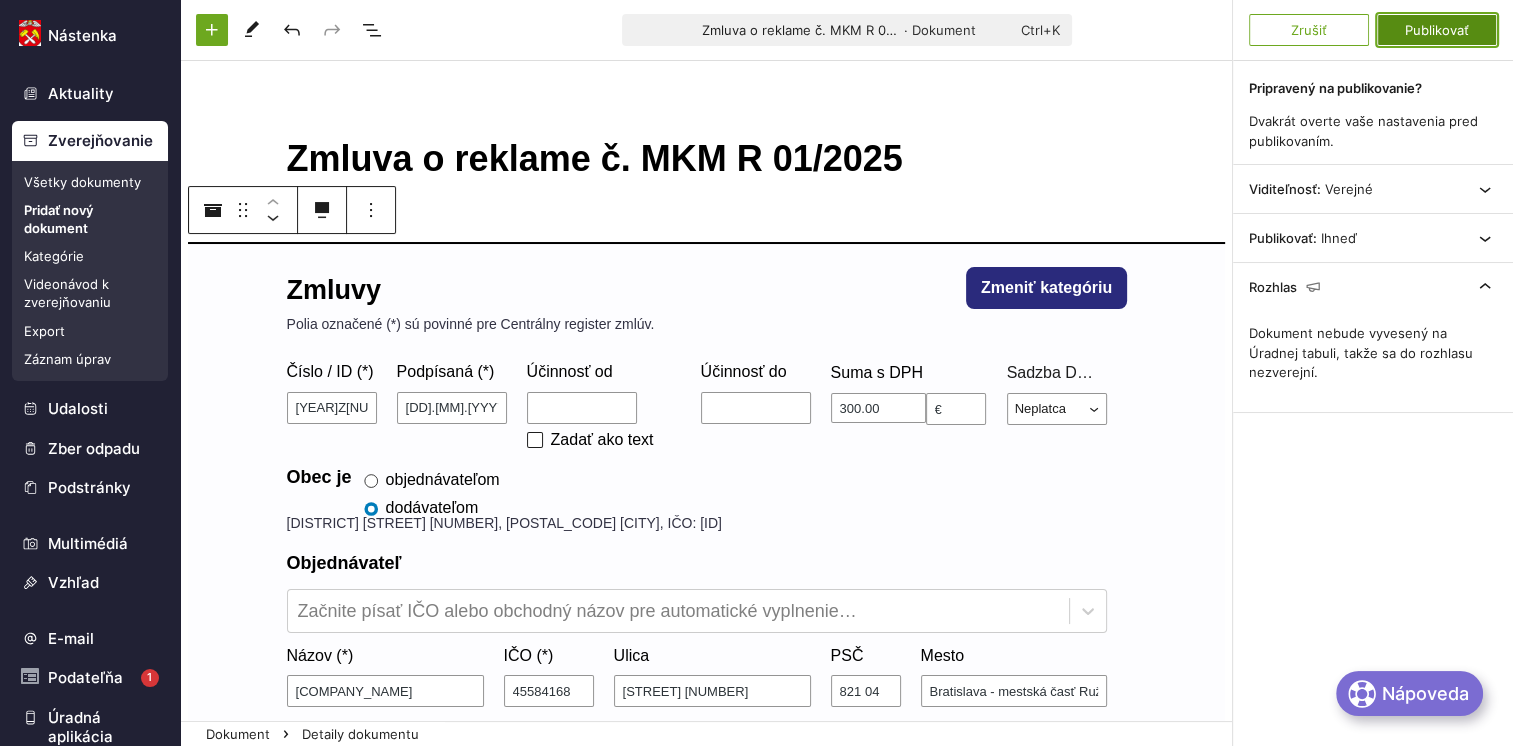 click on "Publikovať" at bounding box center (1437, 30) 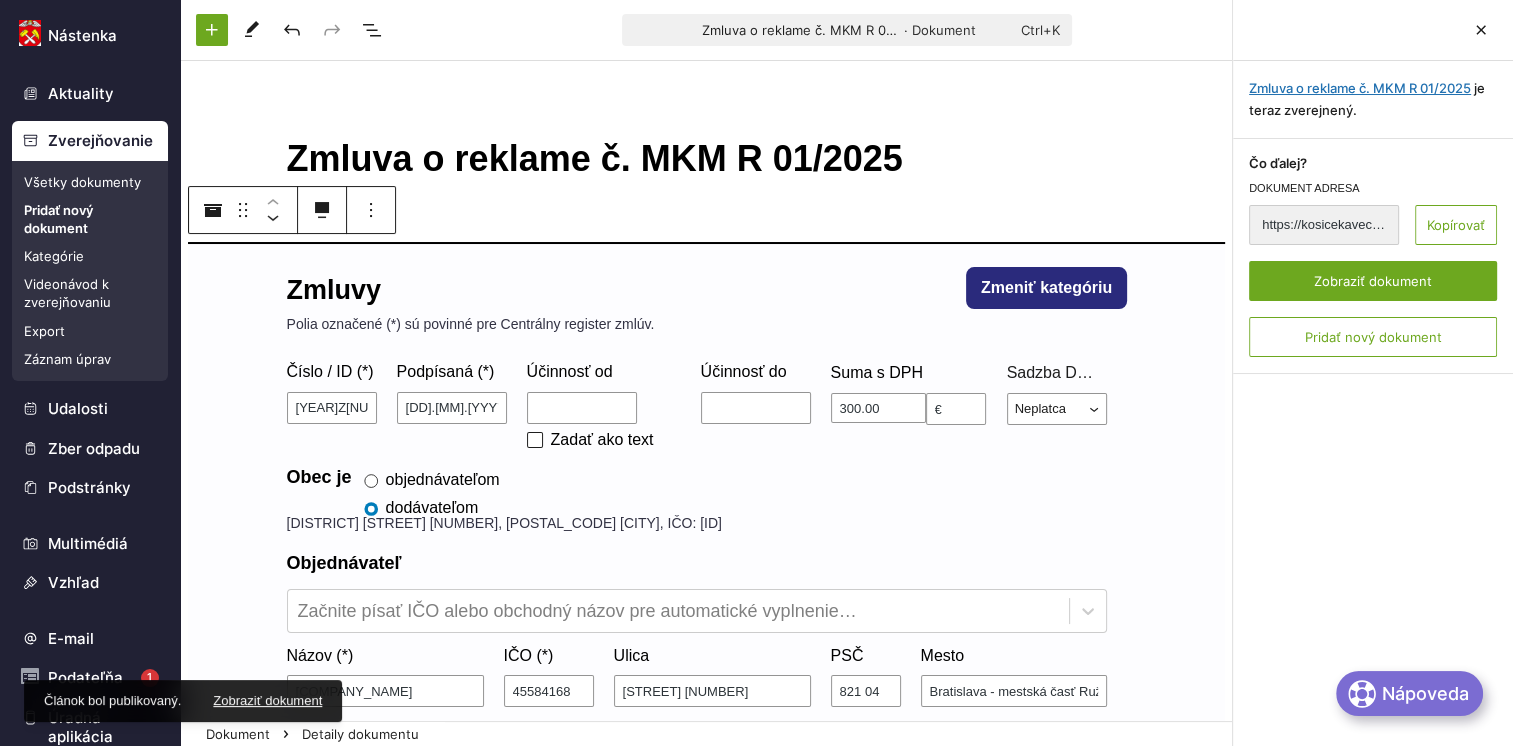 click on "Všetky dokumenty" at bounding box center [90, 182] 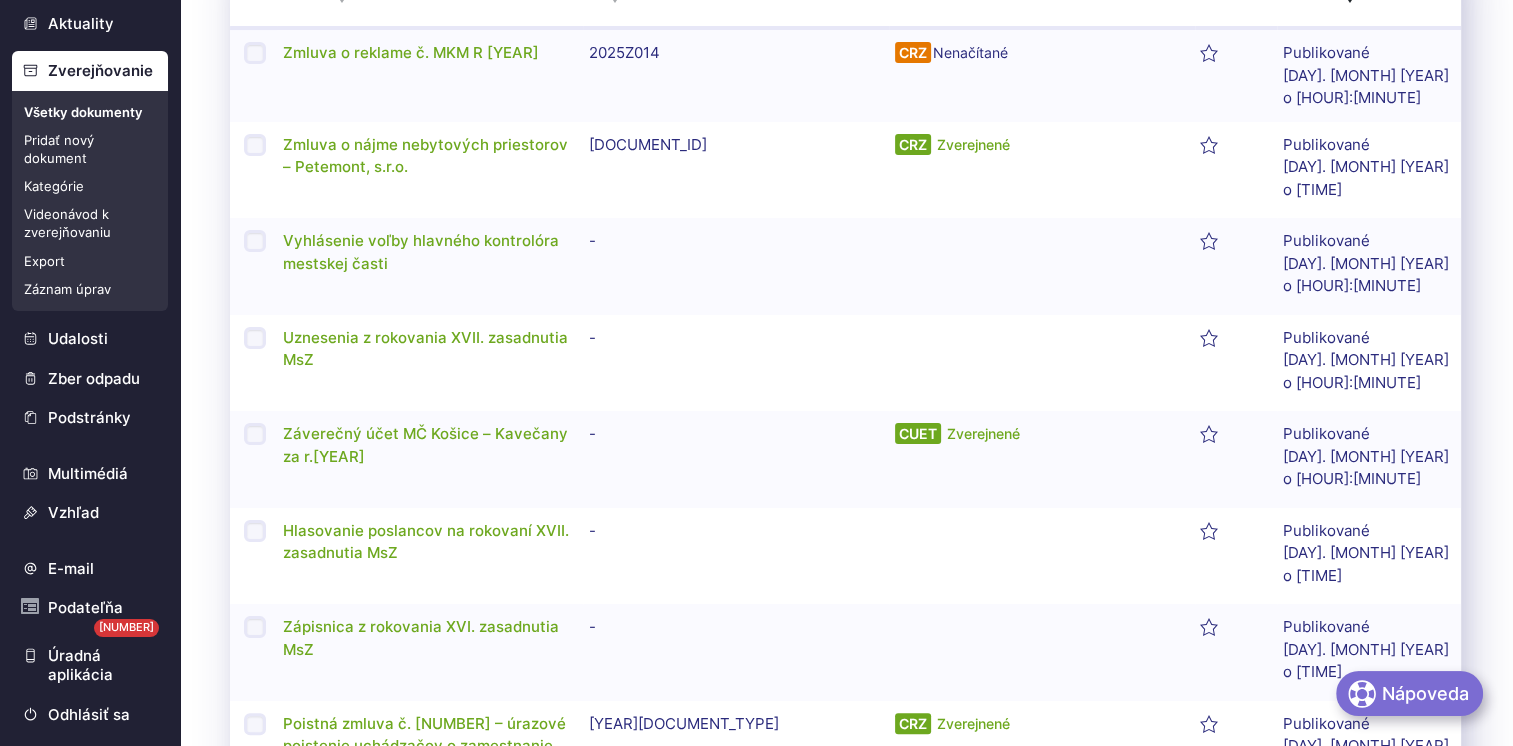 scroll, scrollTop: 300, scrollLeft: 0, axis: vertical 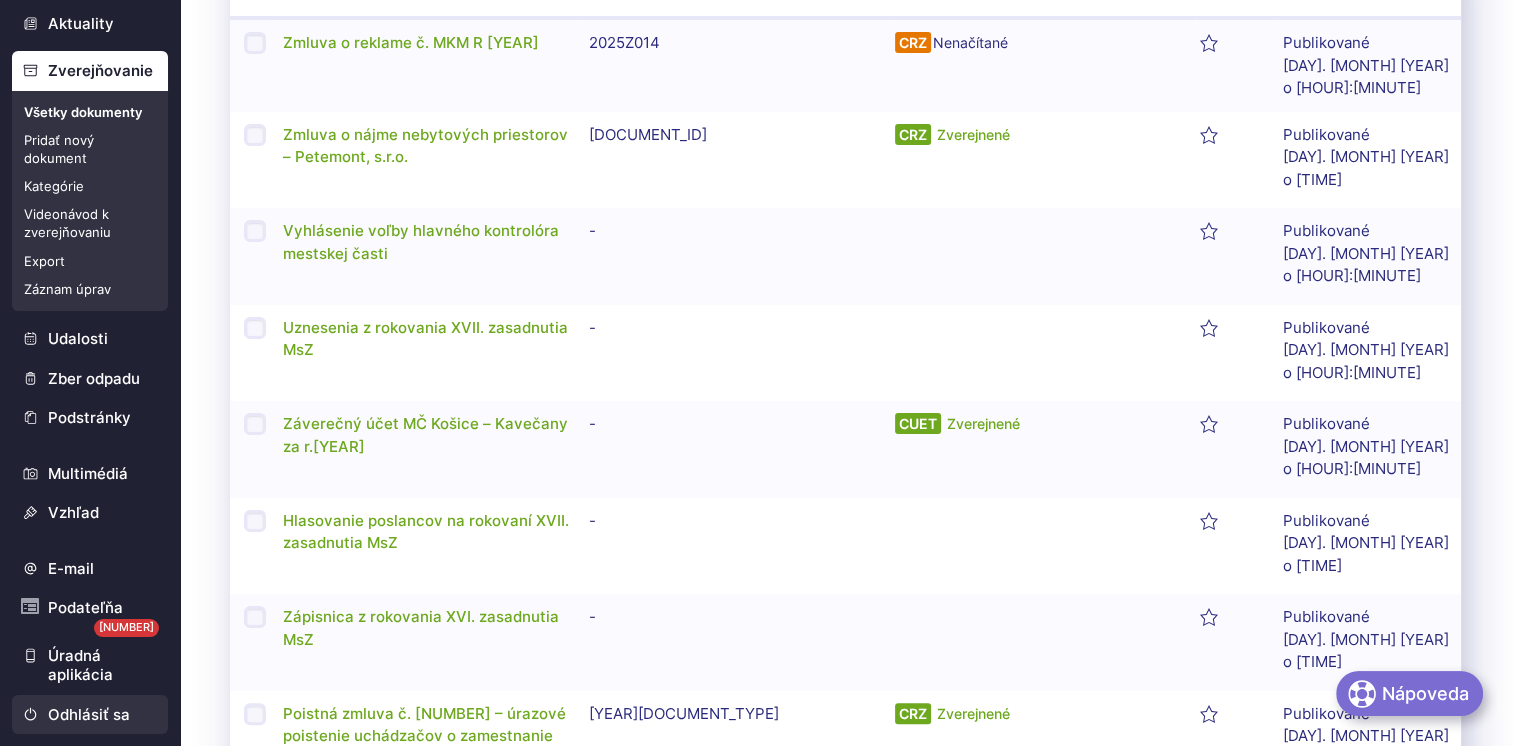 click on "Odhlásiť sa" at bounding box center (90, 715) 